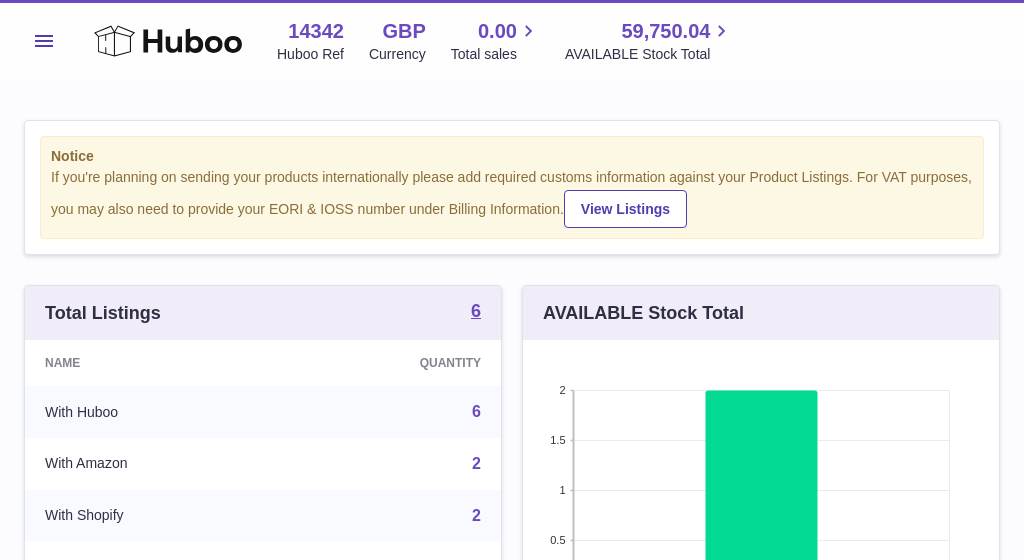 scroll, scrollTop: 0, scrollLeft: 0, axis: both 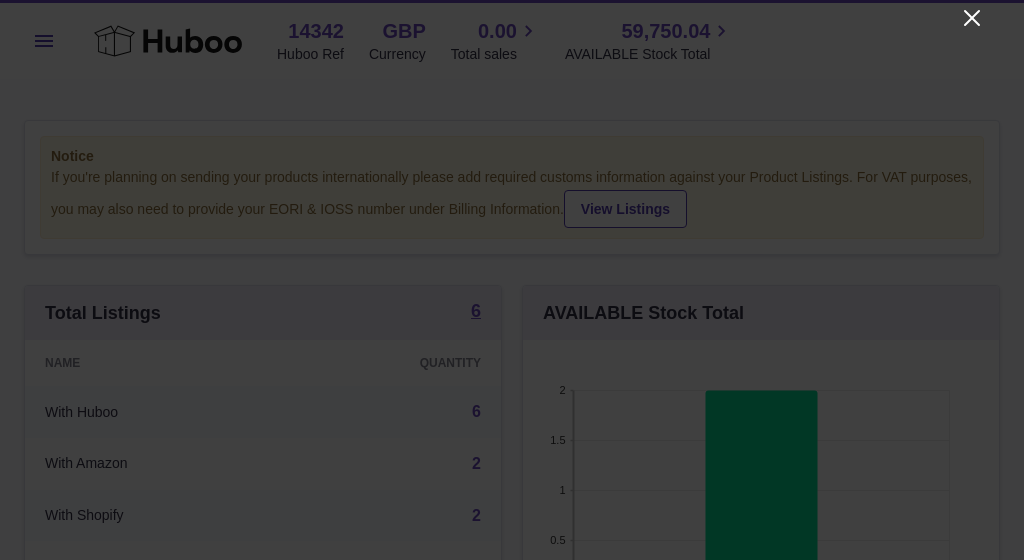 click 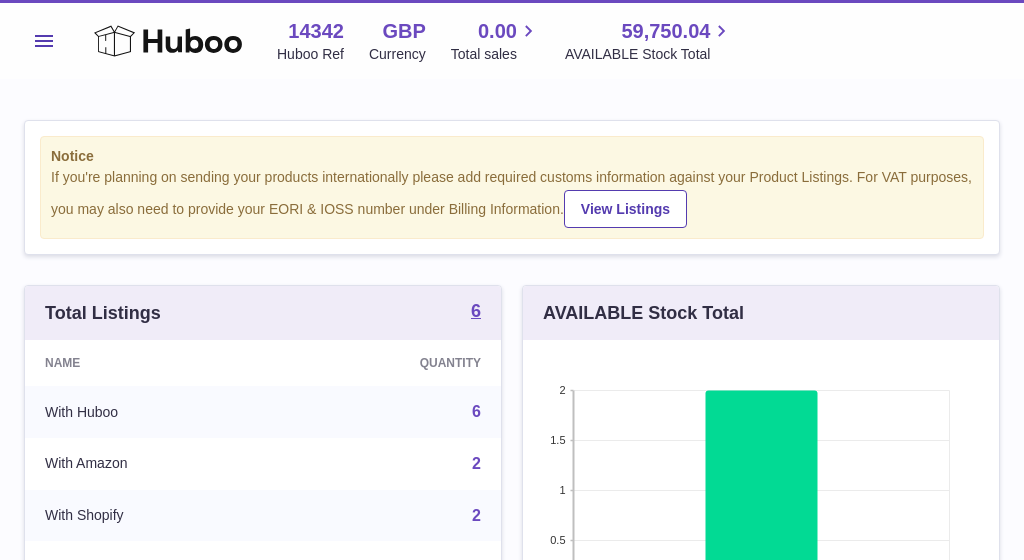 scroll, scrollTop: 0, scrollLeft: 0, axis: both 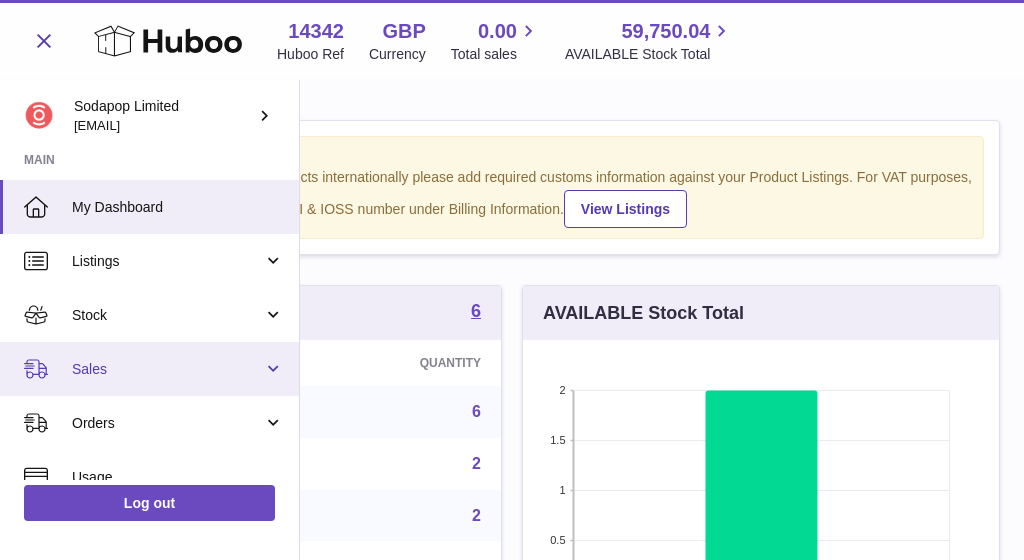 click on "Sales" at bounding box center (167, 369) 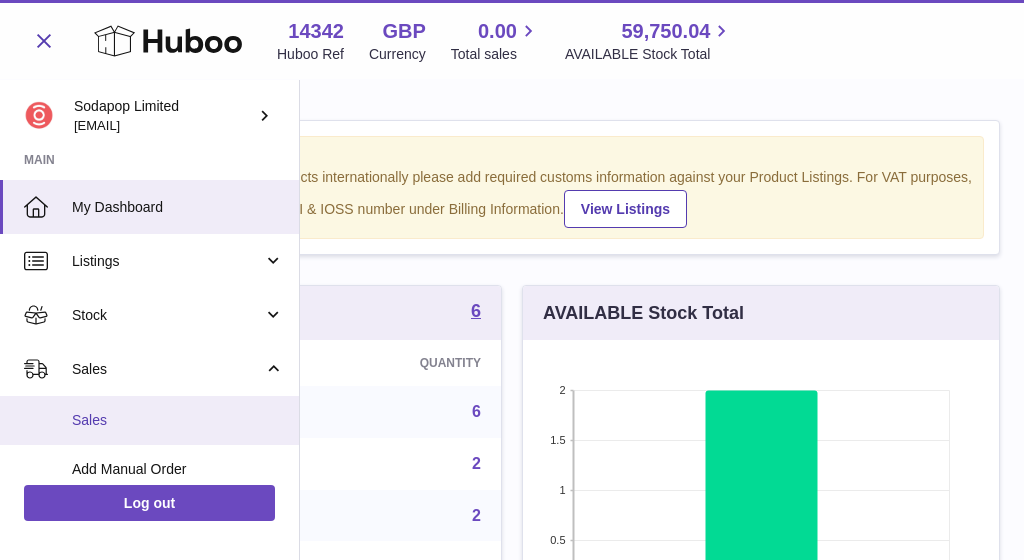click on "Sales" at bounding box center [178, 420] 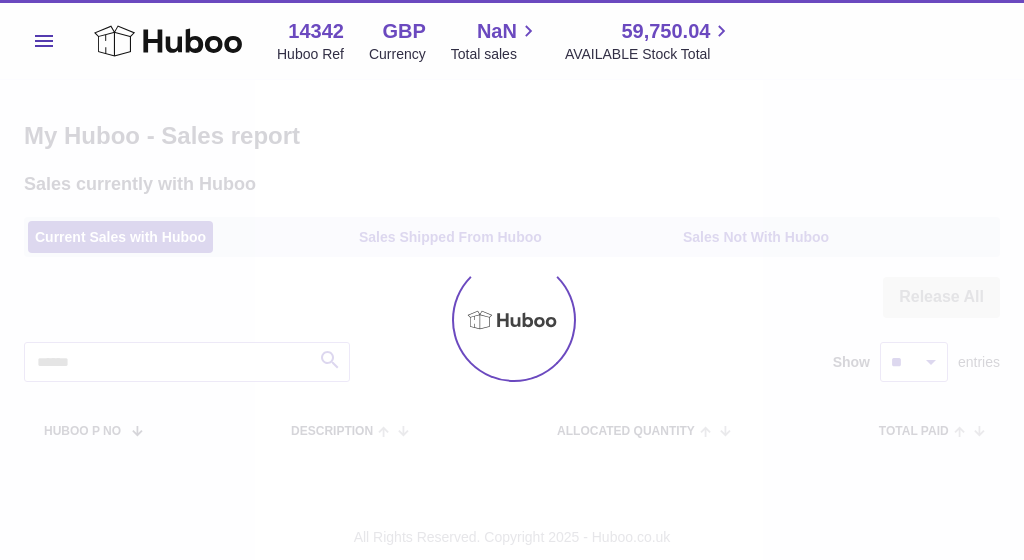 scroll, scrollTop: 0, scrollLeft: 0, axis: both 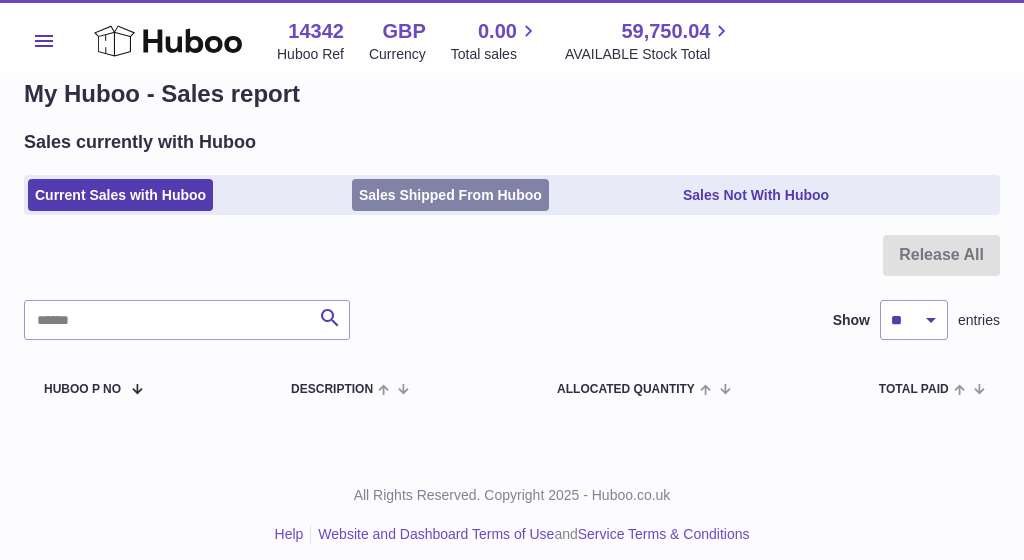 click on "Sales Shipped From Huboo" at bounding box center [450, 195] 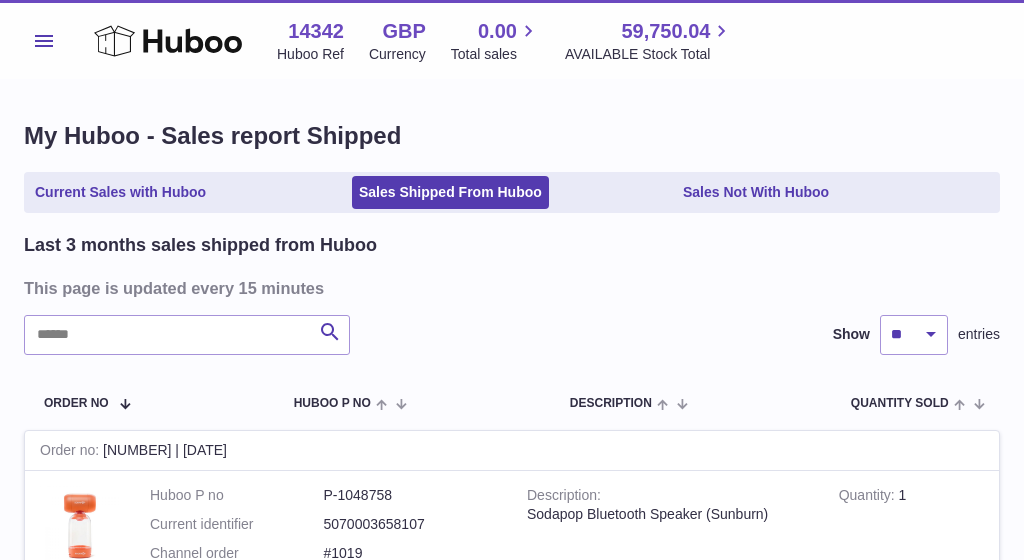scroll, scrollTop: 0, scrollLeft: 0, axis: both 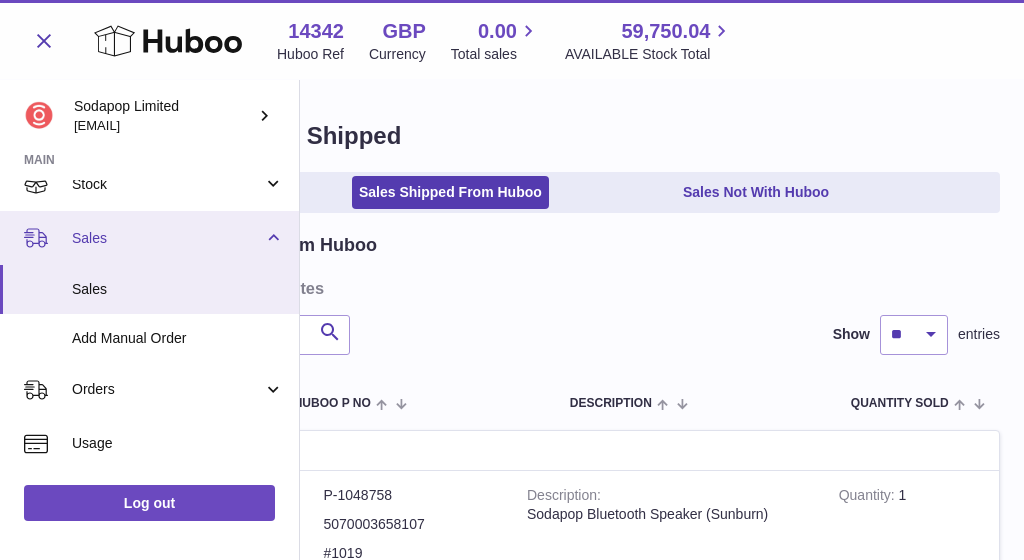 click on "Sales" at bounding box center [167, 238] 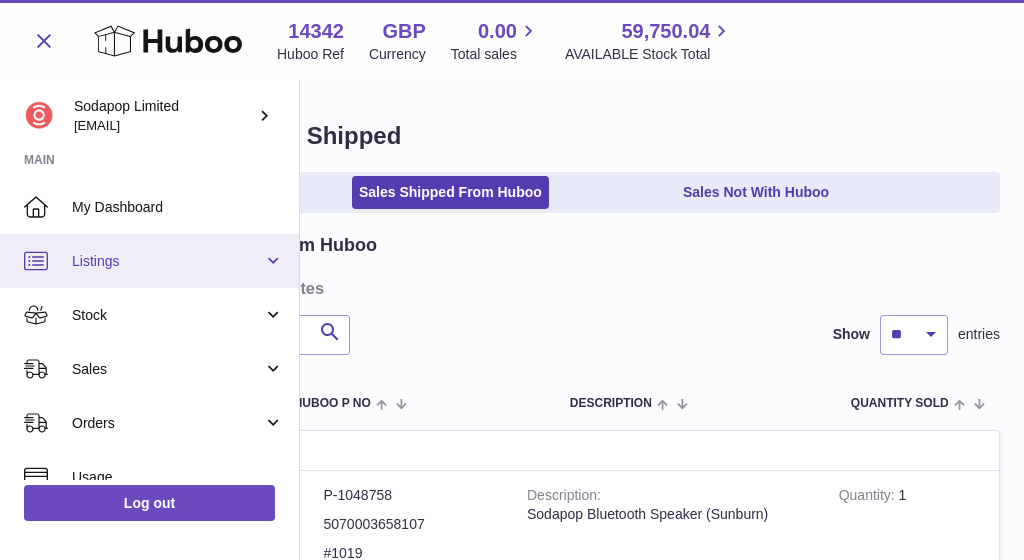scroll, scrollTop: 0, scrollLeft: 0, axis: both 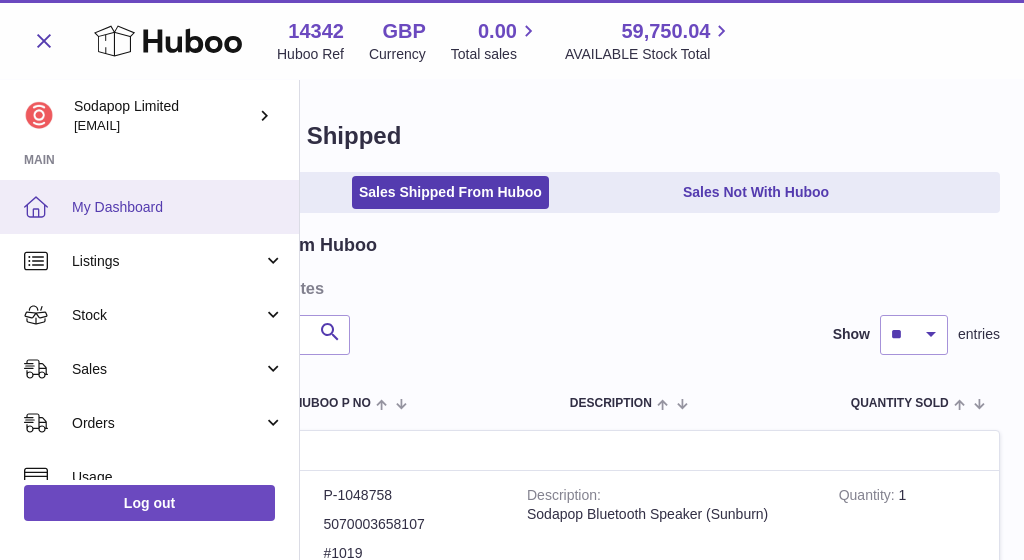 click on "My Dashboard" at bounding box center (178, 207) 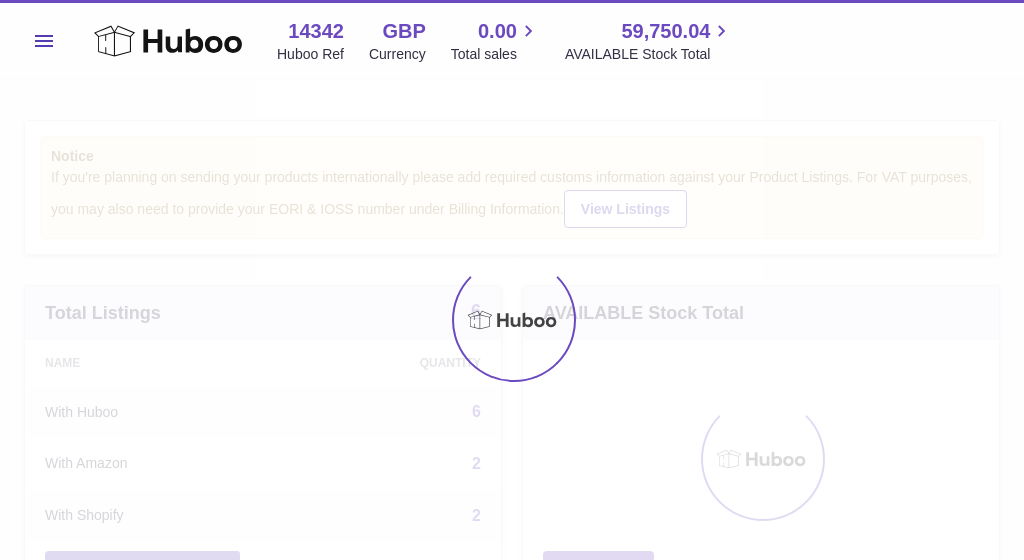 scroll, scrollTop: 0, scrollLeft: 0, axis: both 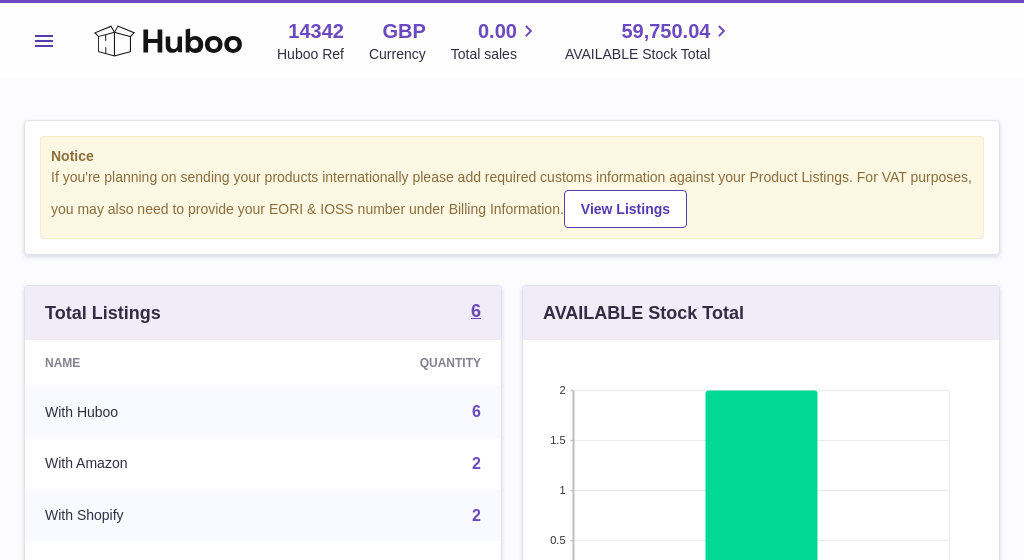click 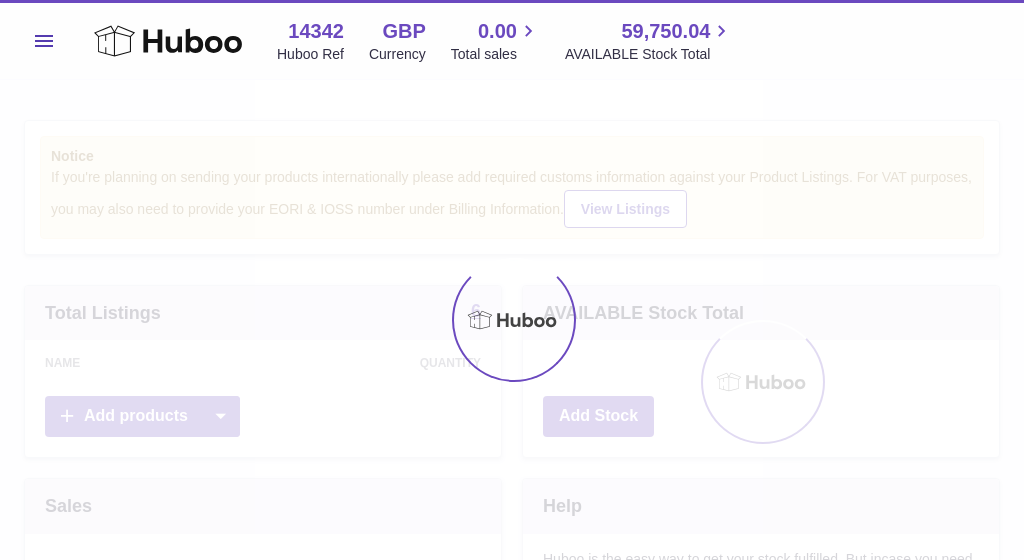 scroll, scrollTop: 0, scrollLeft: 0, axis: both 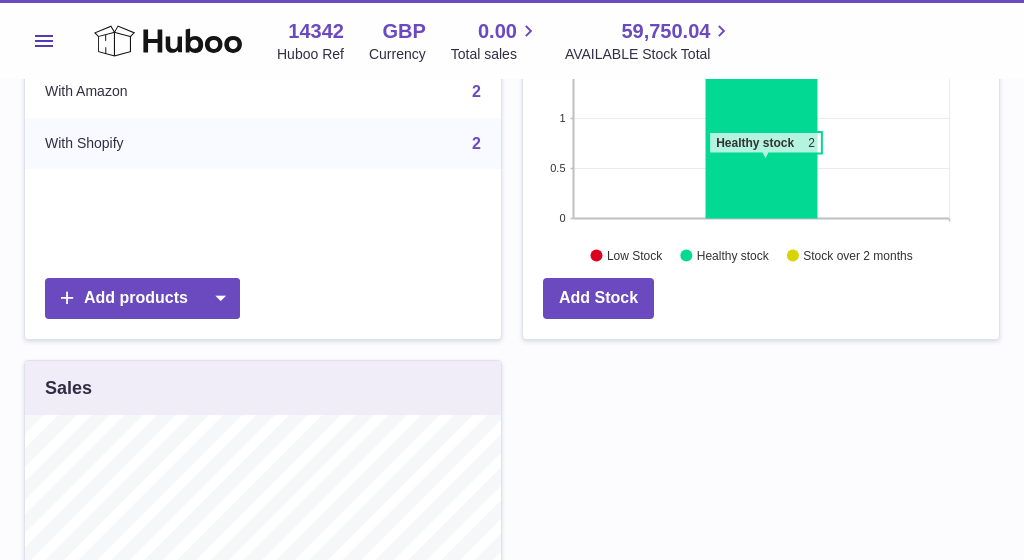click 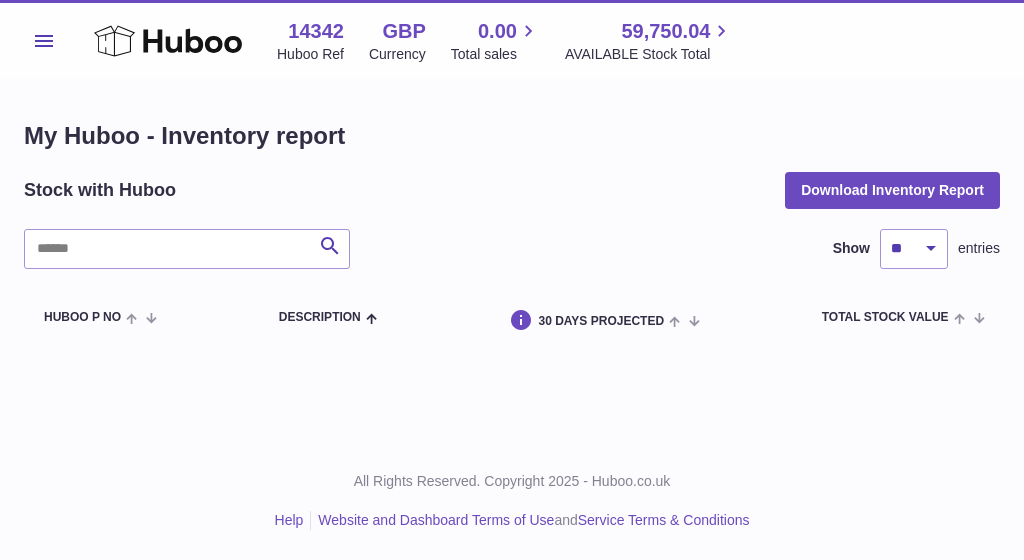 scroll, scrollTop: 0, scrollLeft: 0, axis: both 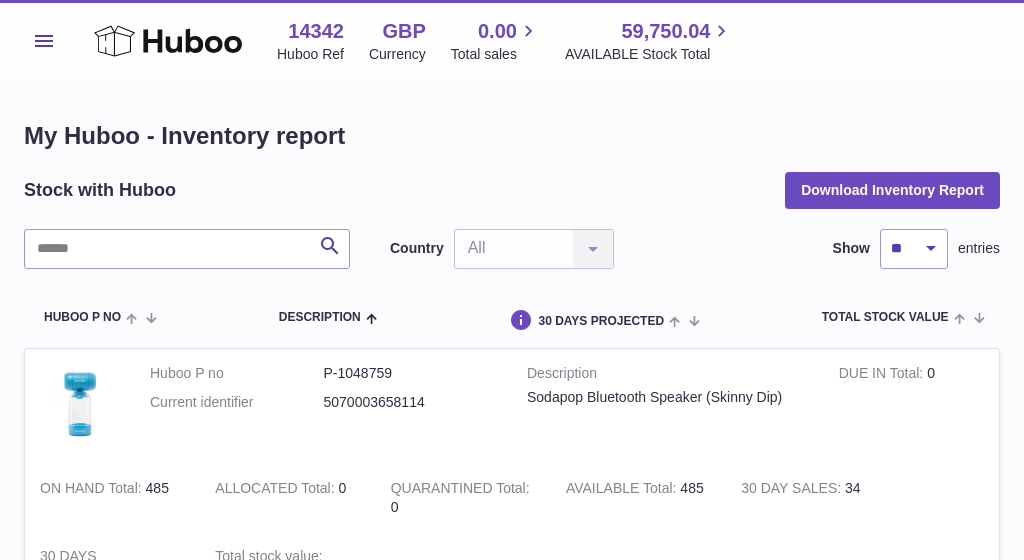 click on "Menu" at bounding box center [44, 41] 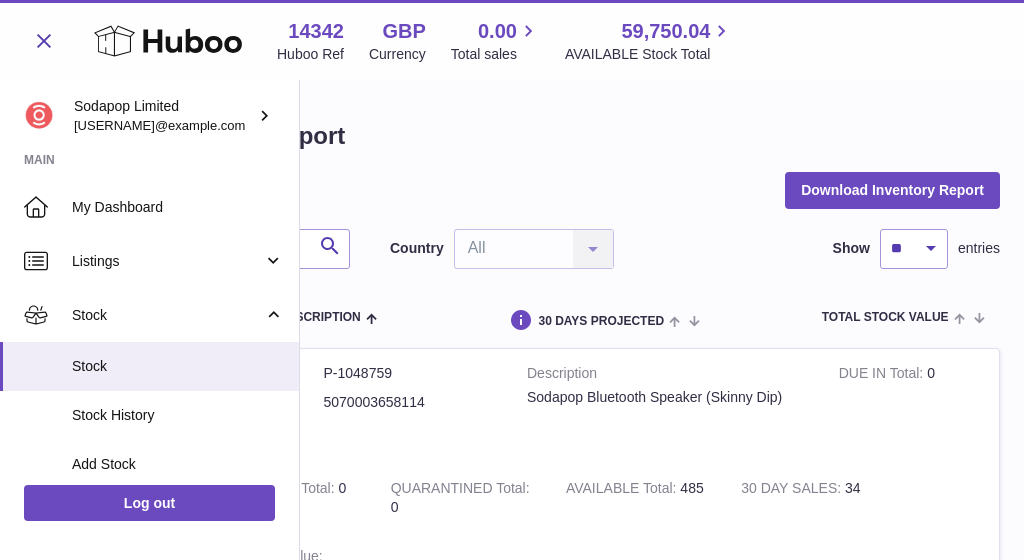 click on "Stock with Huboo
Download Inventory Report" at bounding box center (512, 190) 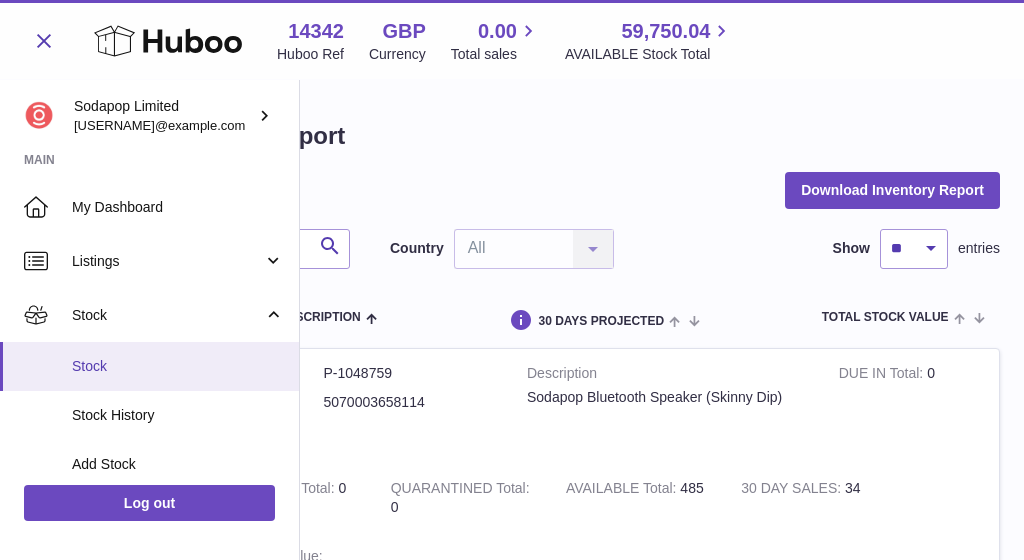 click on "Stock" at bounding box center (149, 366) 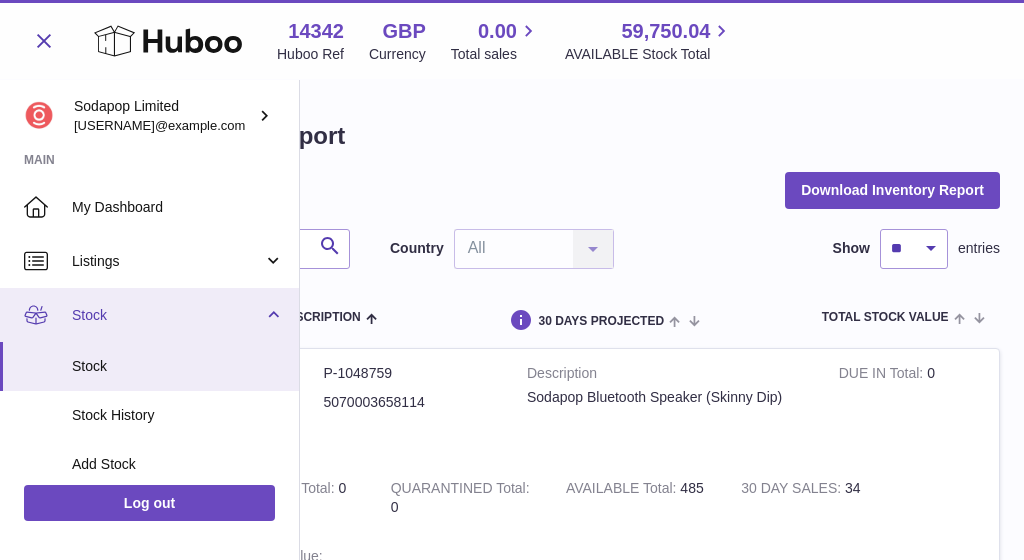 click on "Stock" at bounding box center (167, 315) 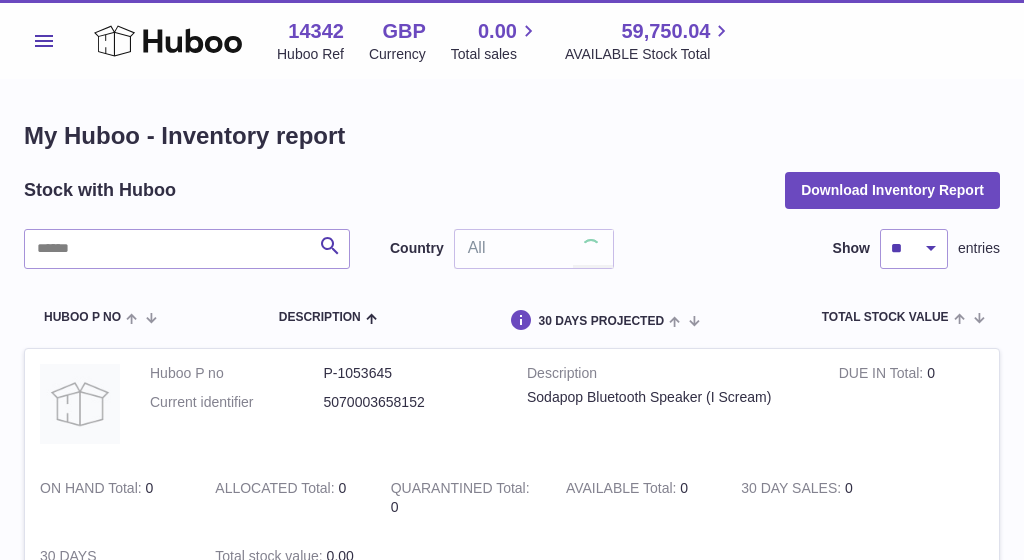 scroll, scrollTop: 0, scrollLeft: 0, axis: both 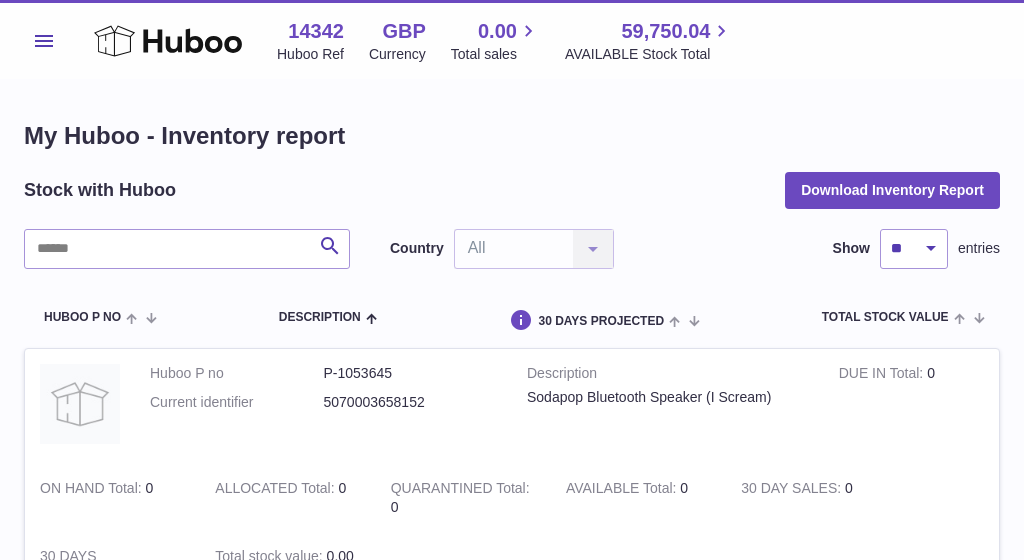 click on "Menu" at bounding box center [44, 41] 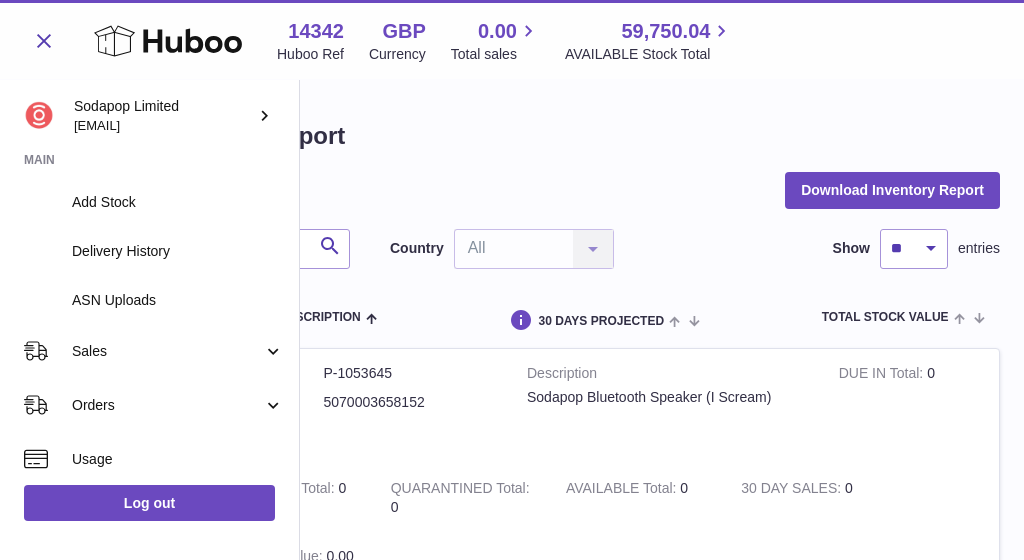 scroll, scrollTop: 290, scrollLeft: 0, axis: vertical 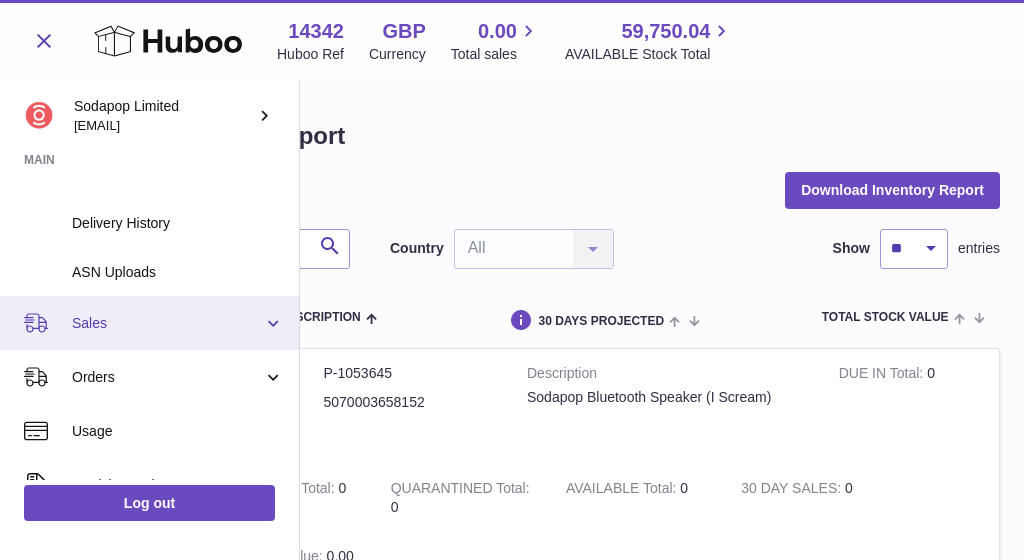 click on "Sales" at bounding box center (149, 323) 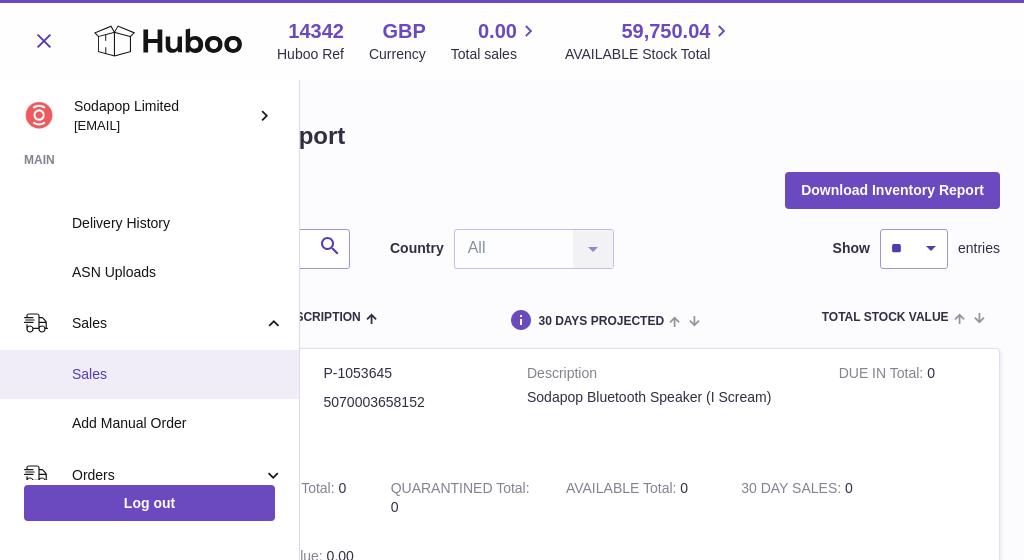 click on "Sales" at bounding box center (178, 374) 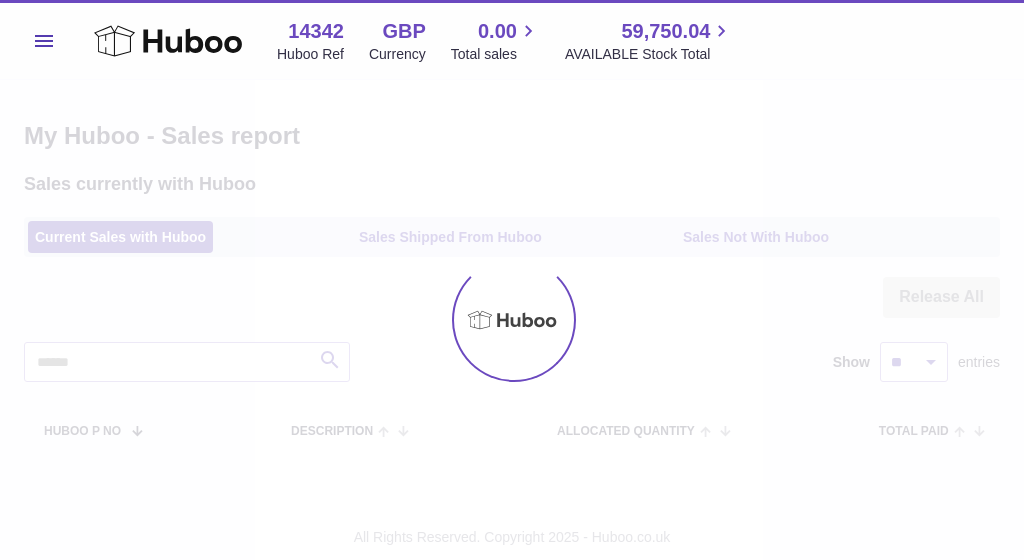 scroll, scrollTop: 0, scrollLeft: 0, axis: both 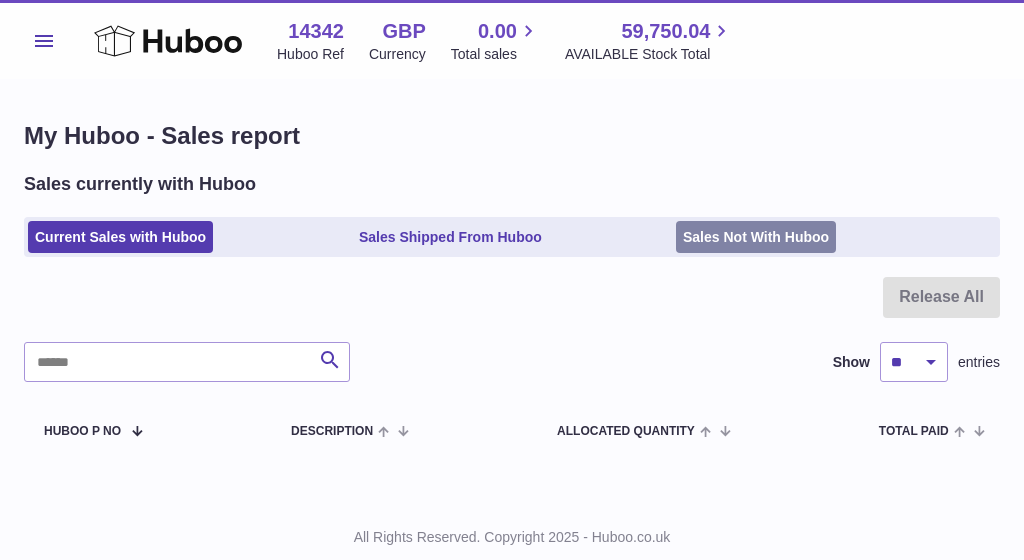click on "Sales Not With Huboo" at bounding box center [756, 237] 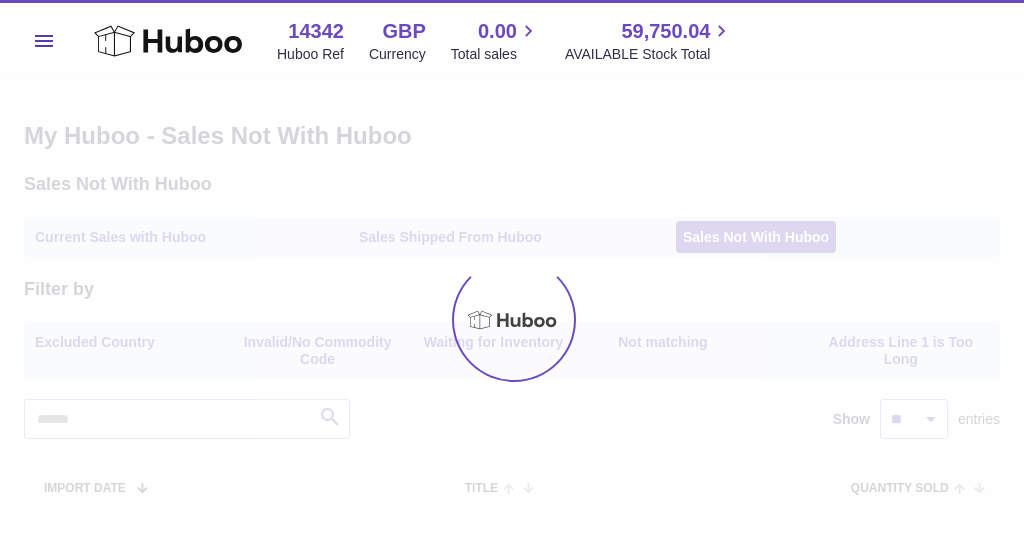 scroll, scrollTop: 0, scrollLeft: 0, axis: both 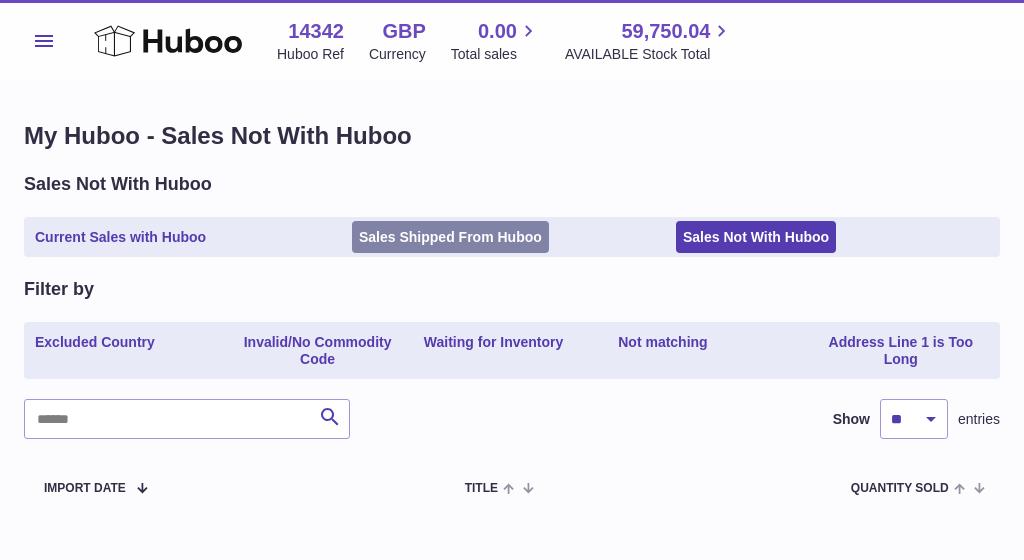 click on "Sales Shipped From Huboo" at bounding box center (450, 237) 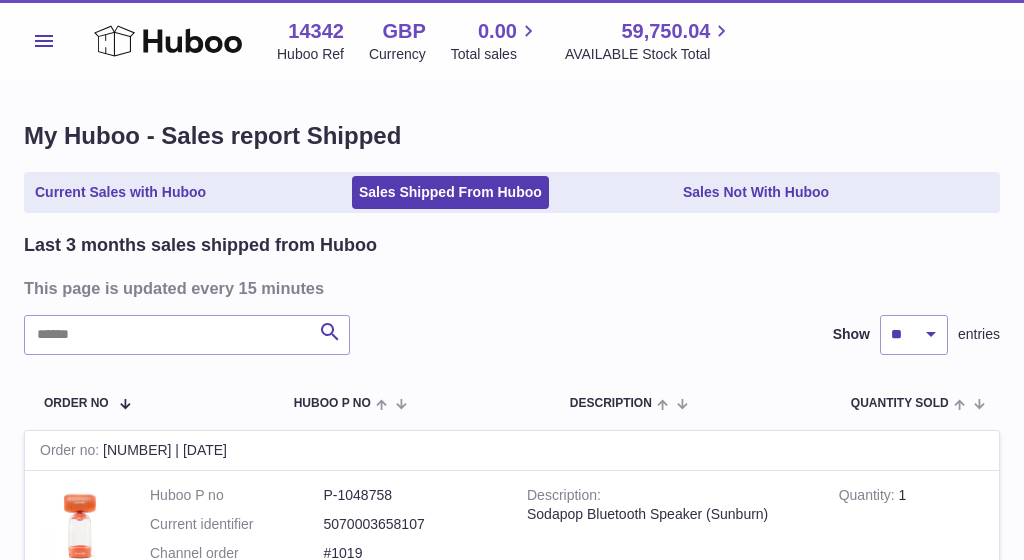 scroll, scrollTop: 0, scrollLeft: 0, axis: both 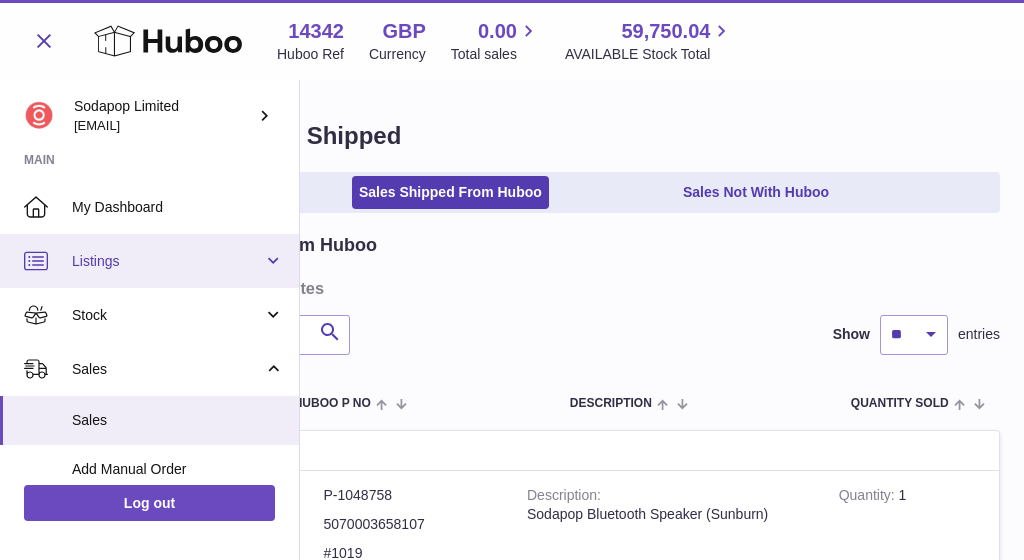 click on "Listings" at bounding box center [167, 261] 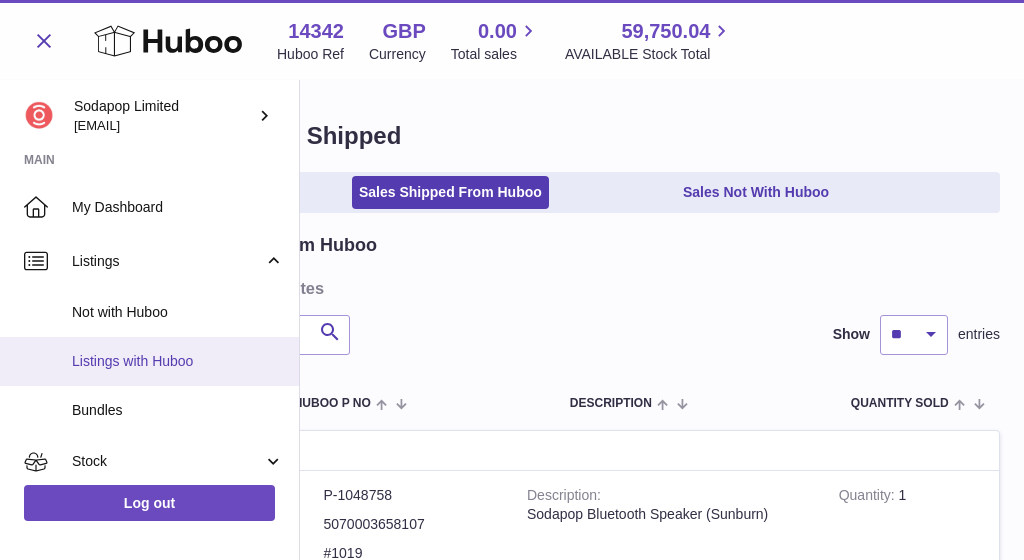 click on "Listings with Huboo" at bounding box center [178, 361] 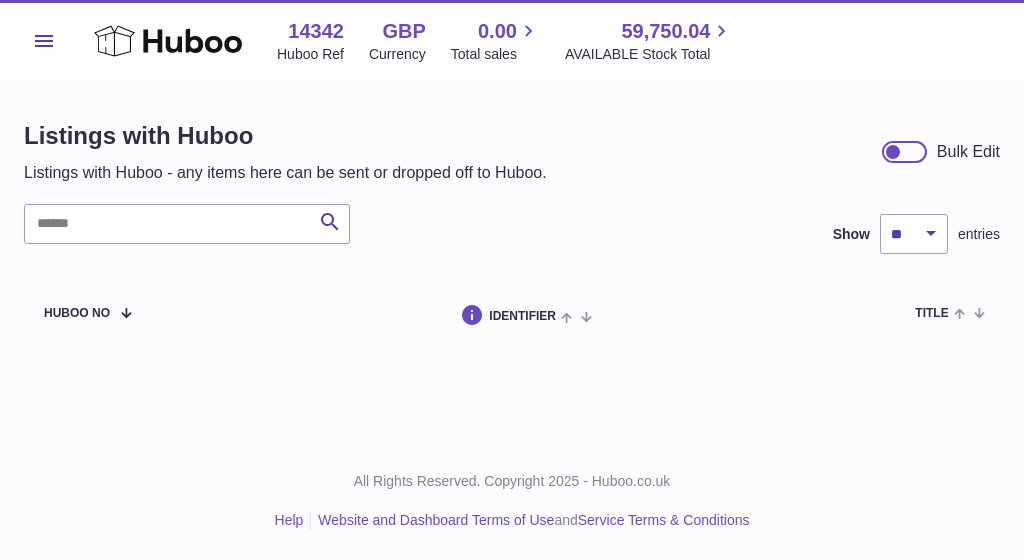 scroll, scrollTop: 0, scrollLeft: 0, axis: both 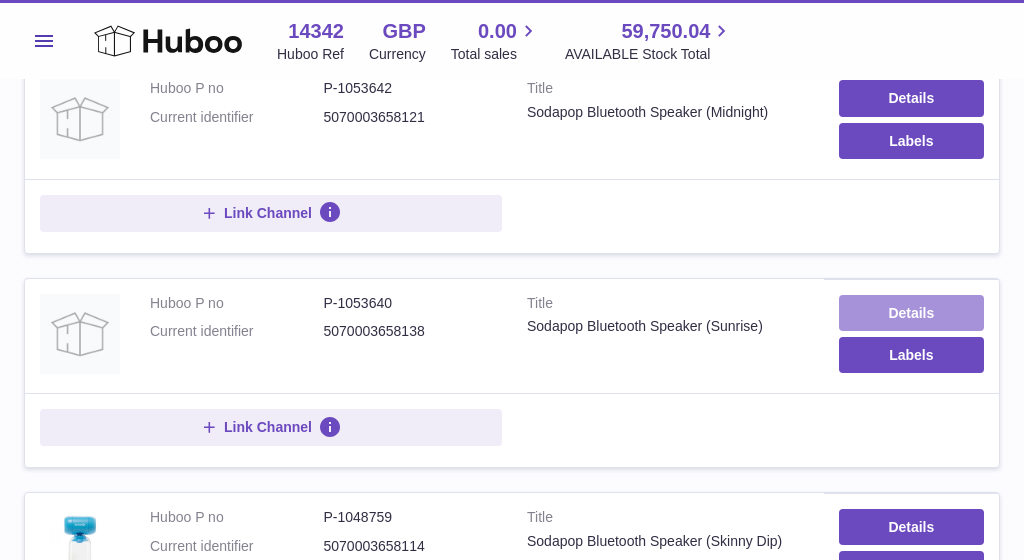 click on "Details" at bounding box center (911, 313) 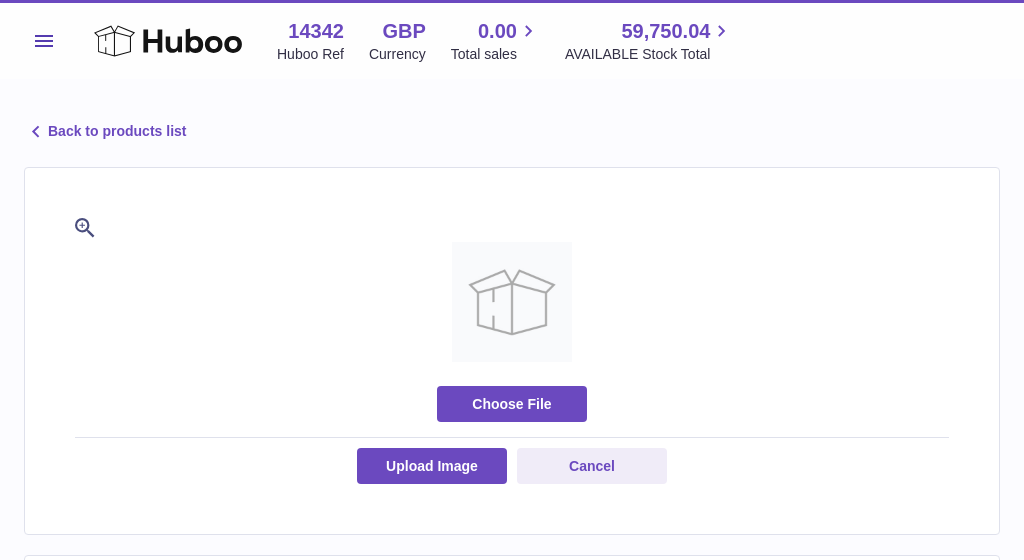 select on "**" 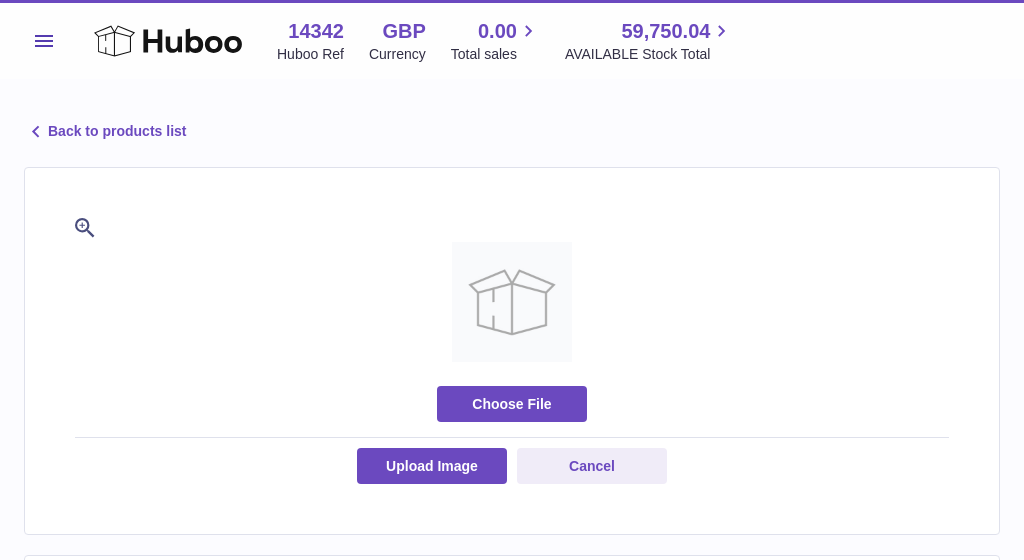 scroll, scrollTop: 0, scrollLeft: 0, axis: both 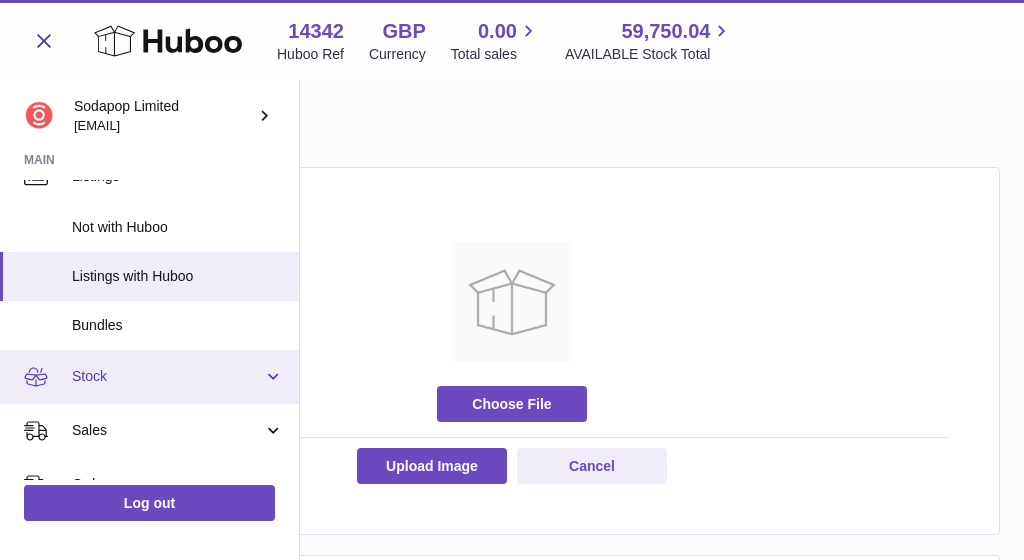 click on "Stock" at bounding box center [167, 376] 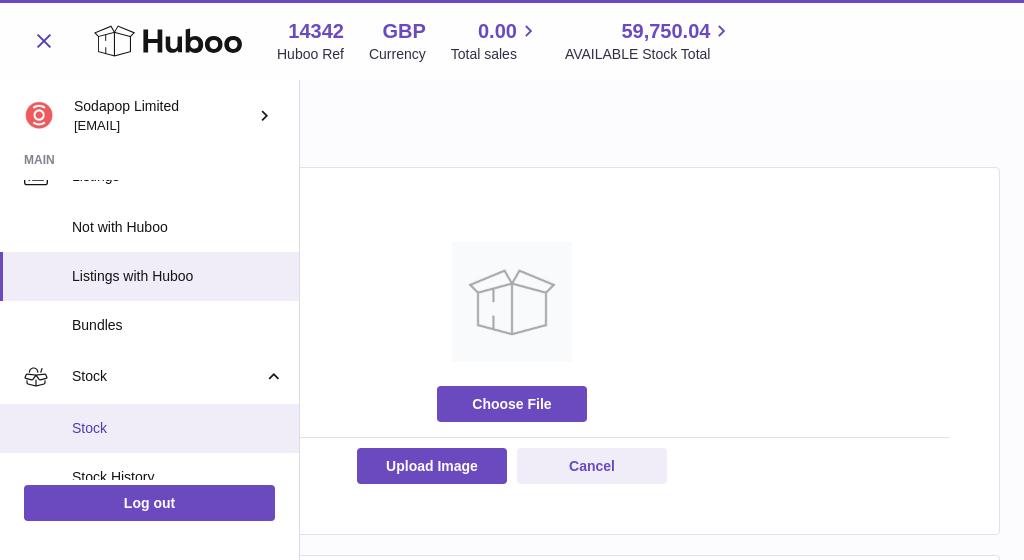 click on "Stock" at bounding box center [178, 428] 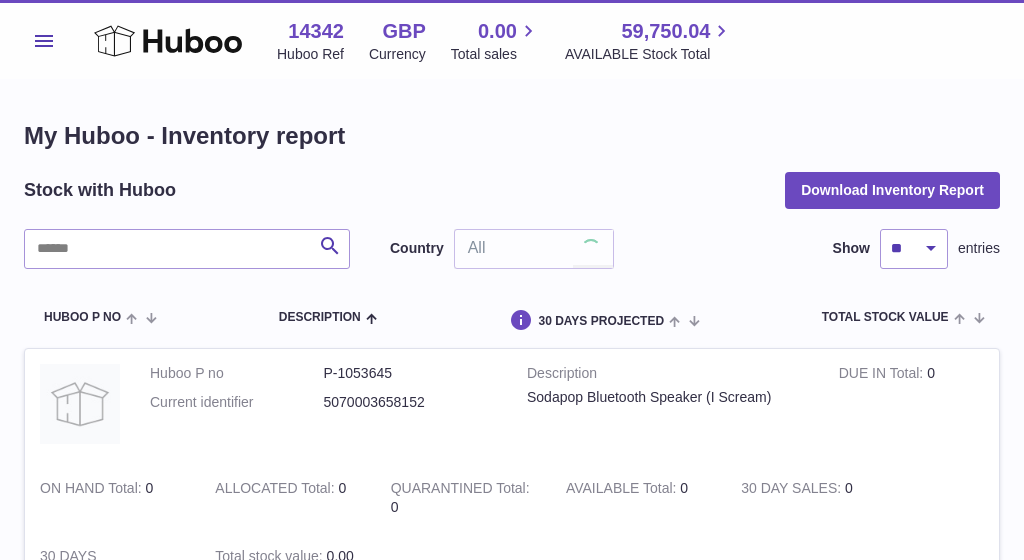 scroll, scrollTop: 0, scrollLeft: 0, axis: both 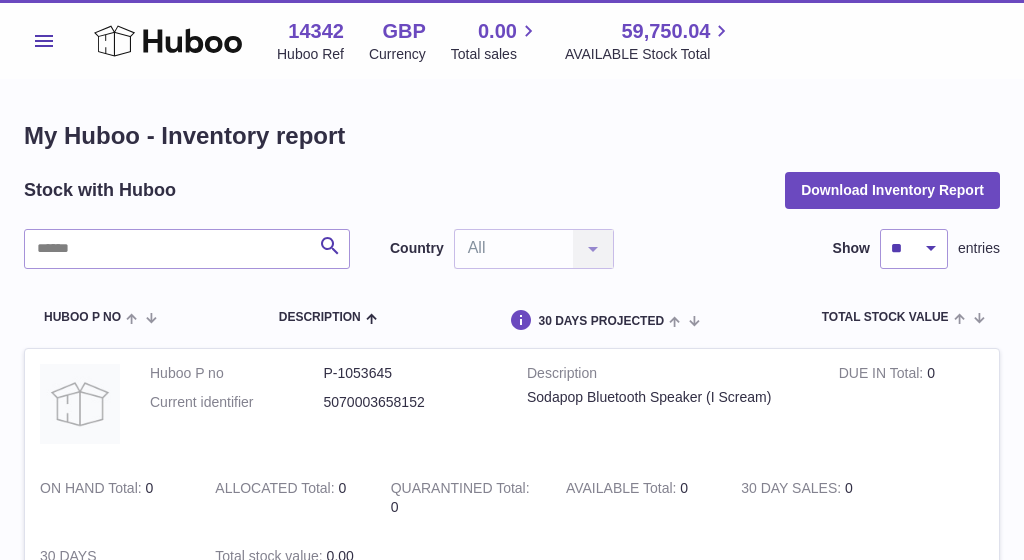 click on "Menu" at bounding box center (44, 41) 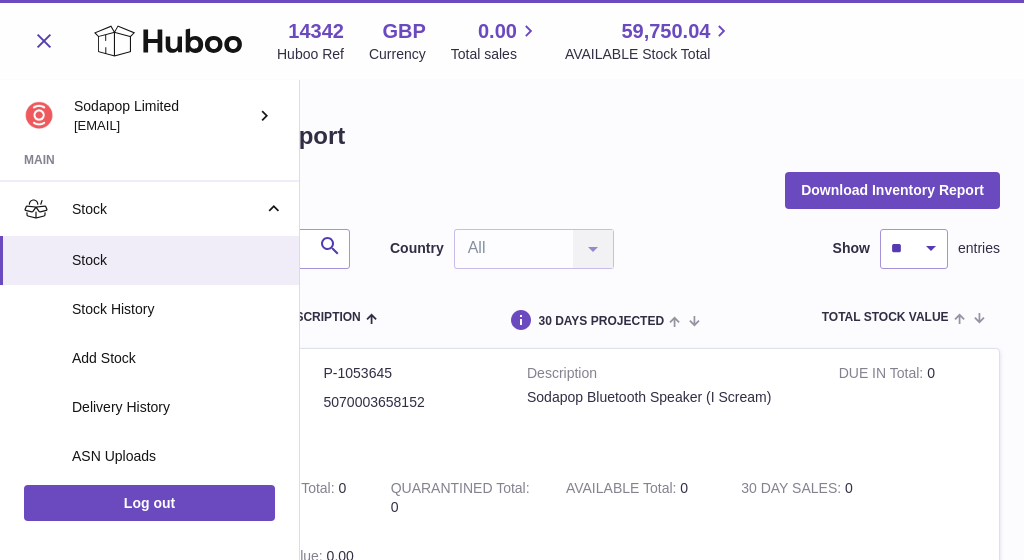 scroll, scrollTop: 117, scrollLeft: 0, axis: vertical 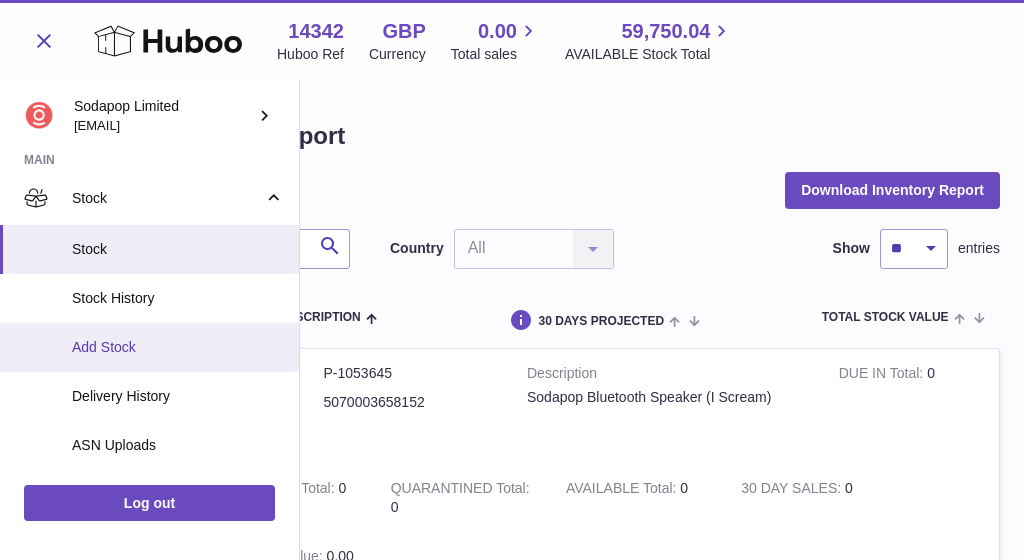 click on "Add Stock" at bounding box center [178, 347] 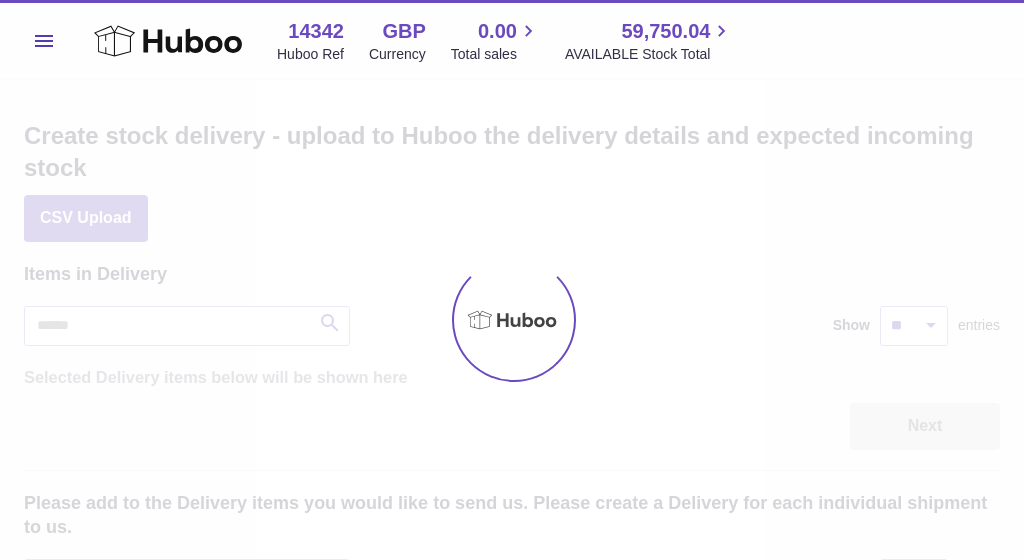 scroll, scrollTop: 0, scrollLeft: 0, axis: both 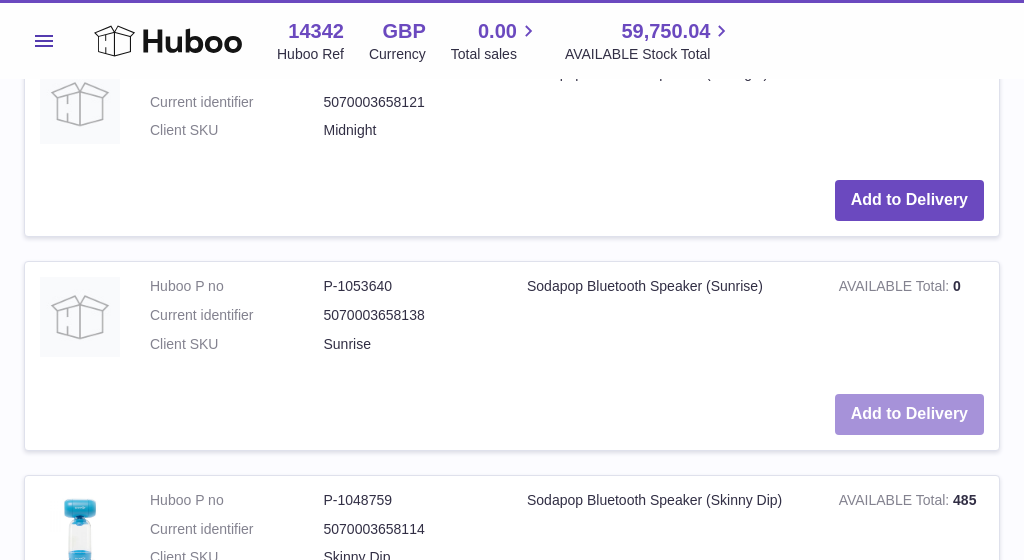 click on "Add to Delivery" at bounding box center [909, 414] 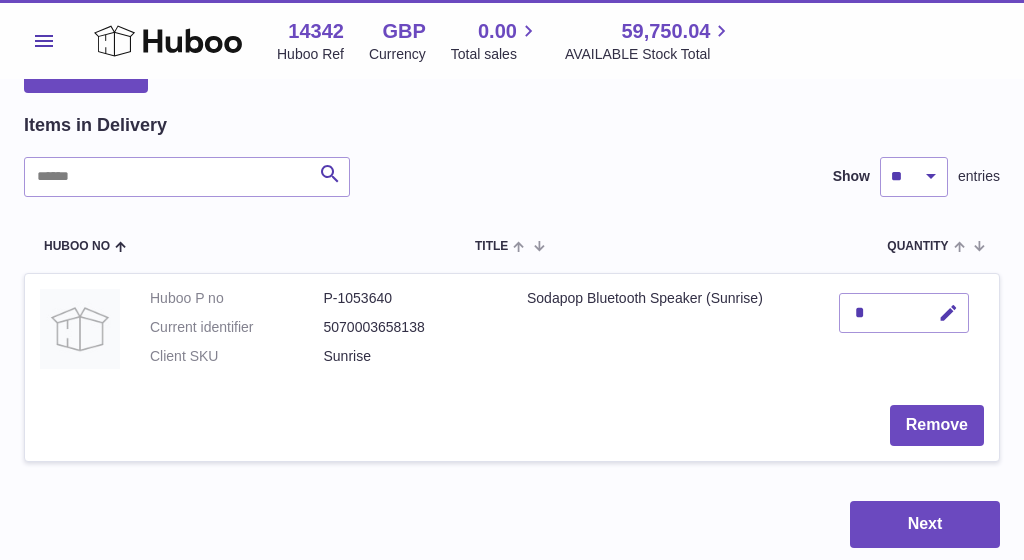 scroll, scrollTop: 233, scrollLeft: 0, axis: vertical 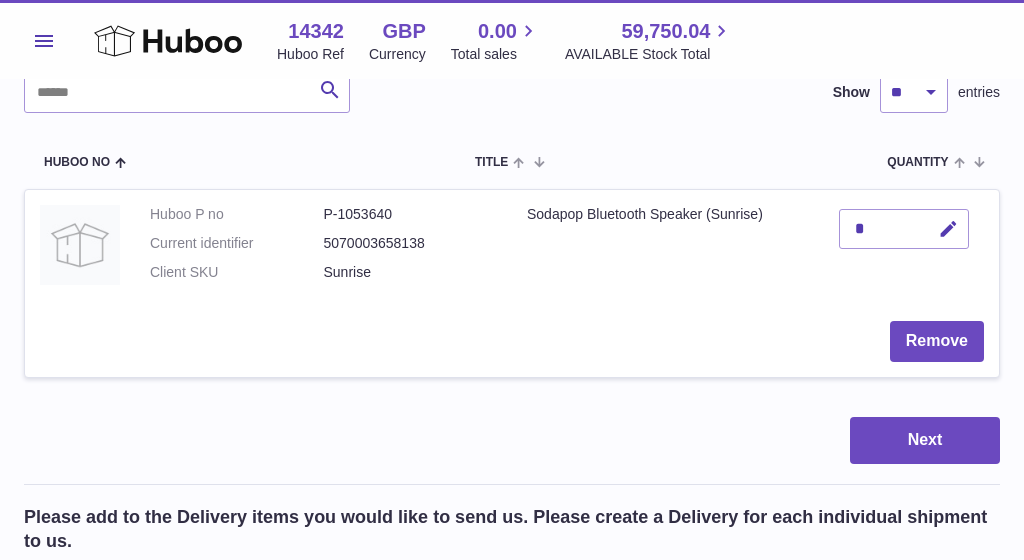 drag, startPoint x: 874, startPoint y: 222, endPoint x: 809, endPoint y: 222, distance: 65 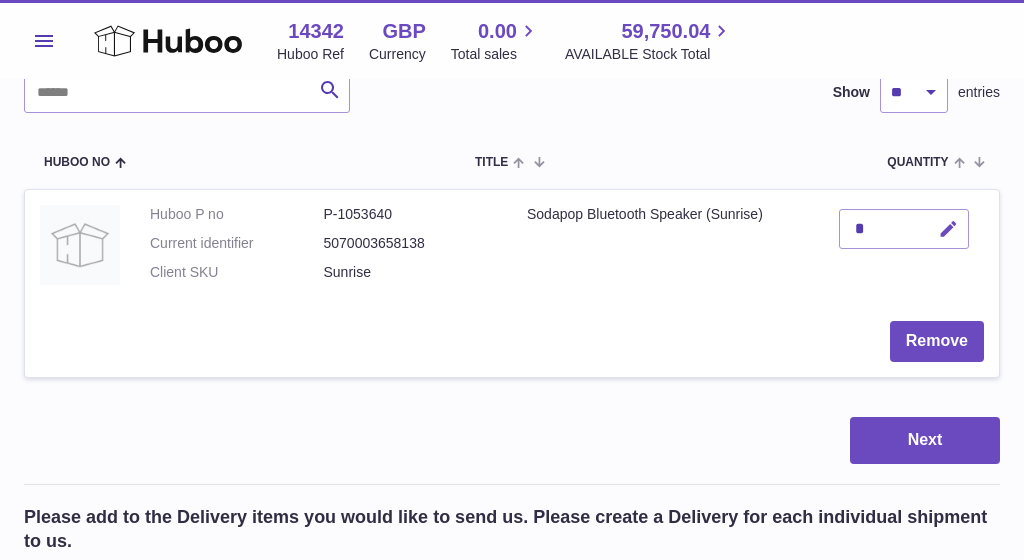 click at bounding box center [948, 229] 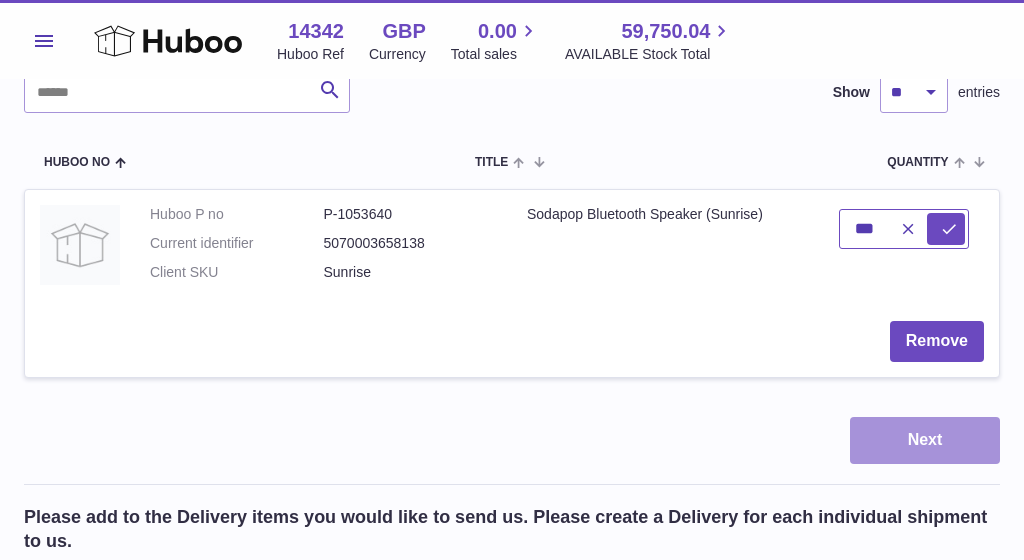 type on "***" 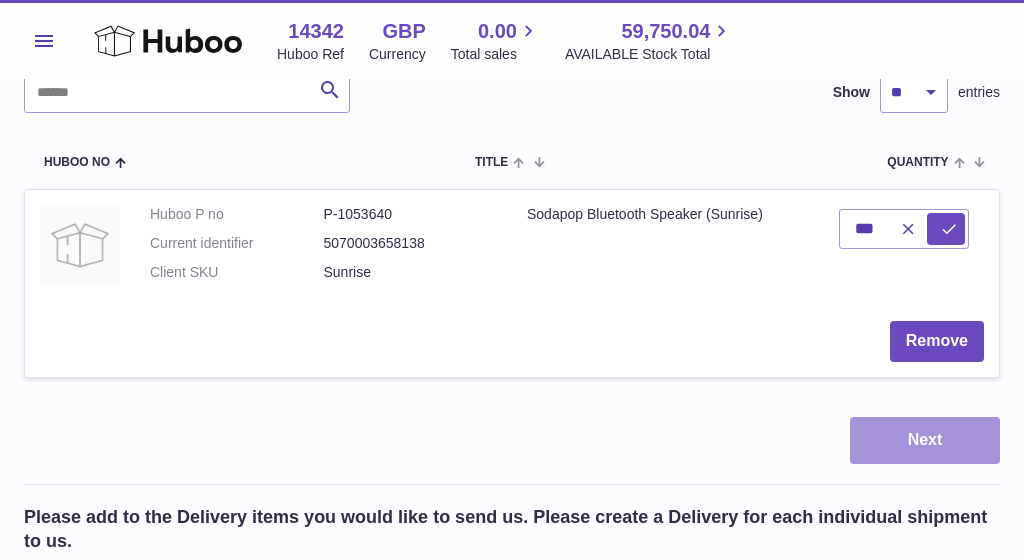 click on "Next" at bounding box center (925, 440) 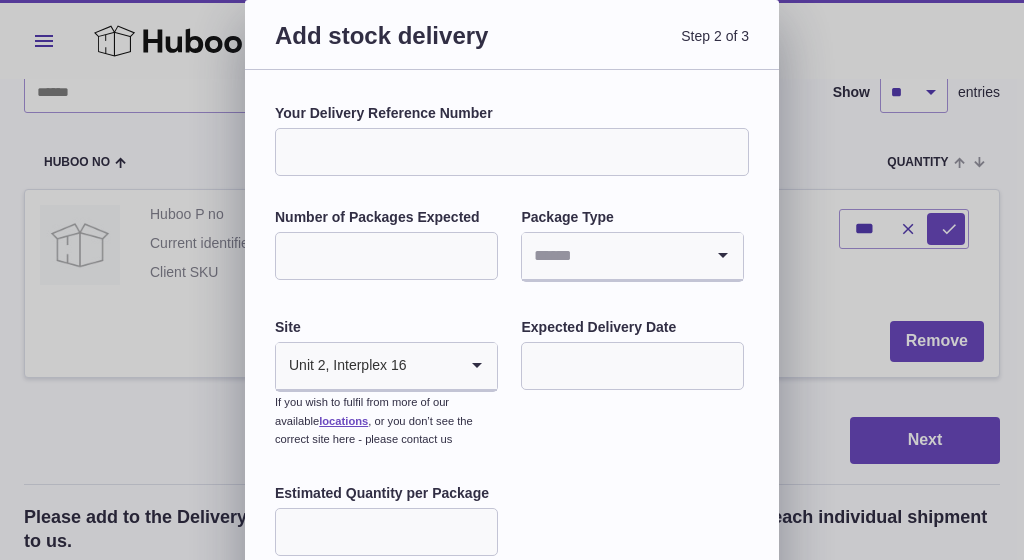 scroll, scrollTop: 27, scrollLeft: 0, axis: vertical 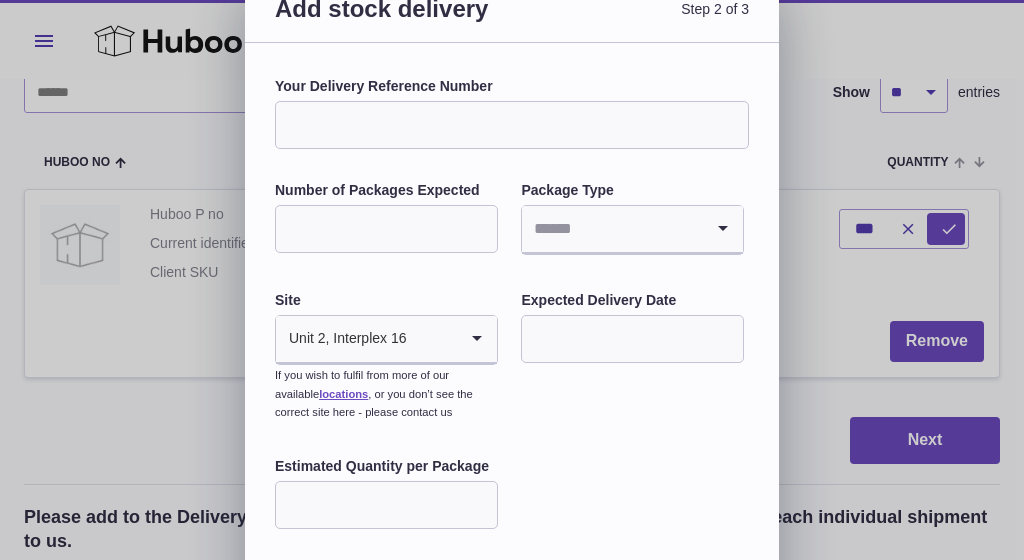 click on "Your Delivery Reference Number" at bounding box center (512, 125) 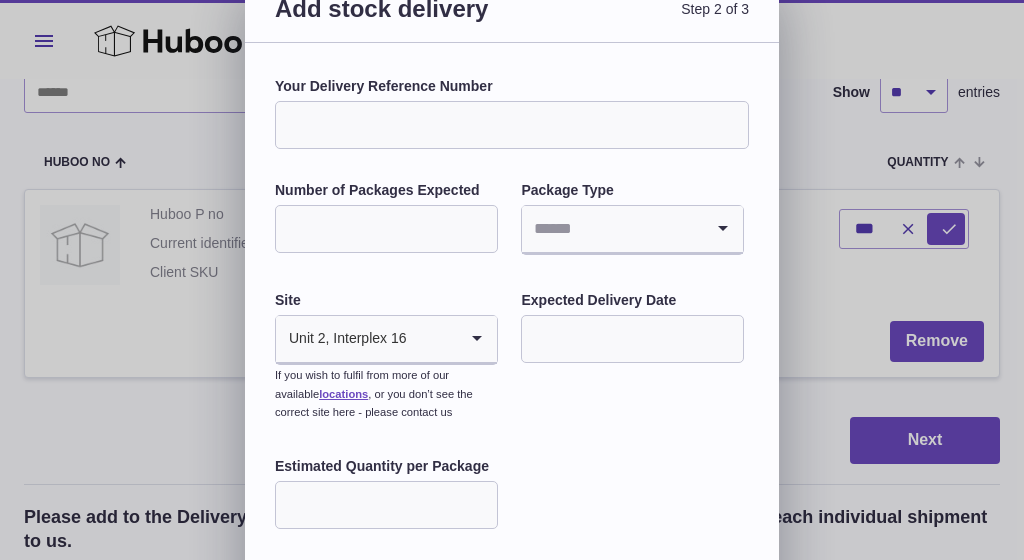 paste on "**********" 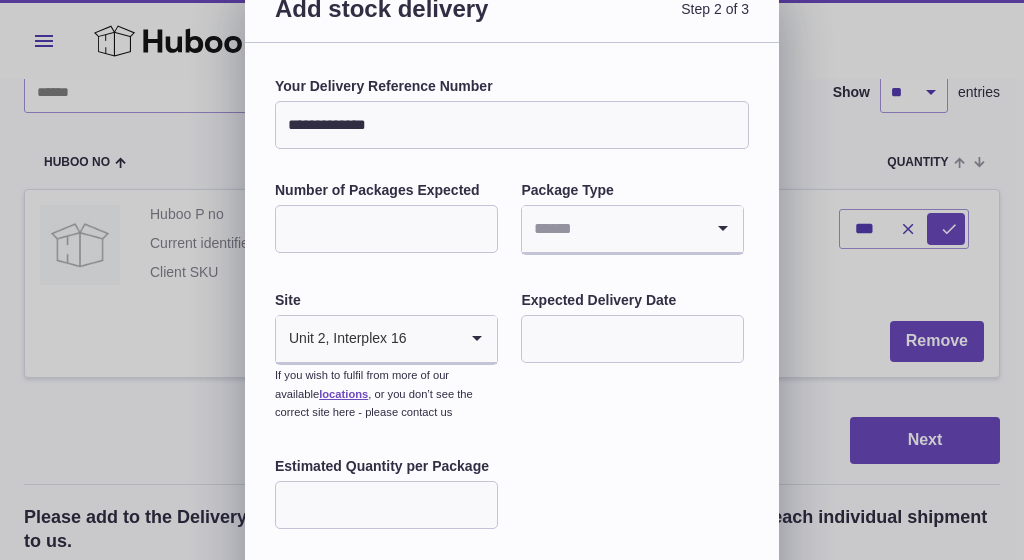 type on "**********" 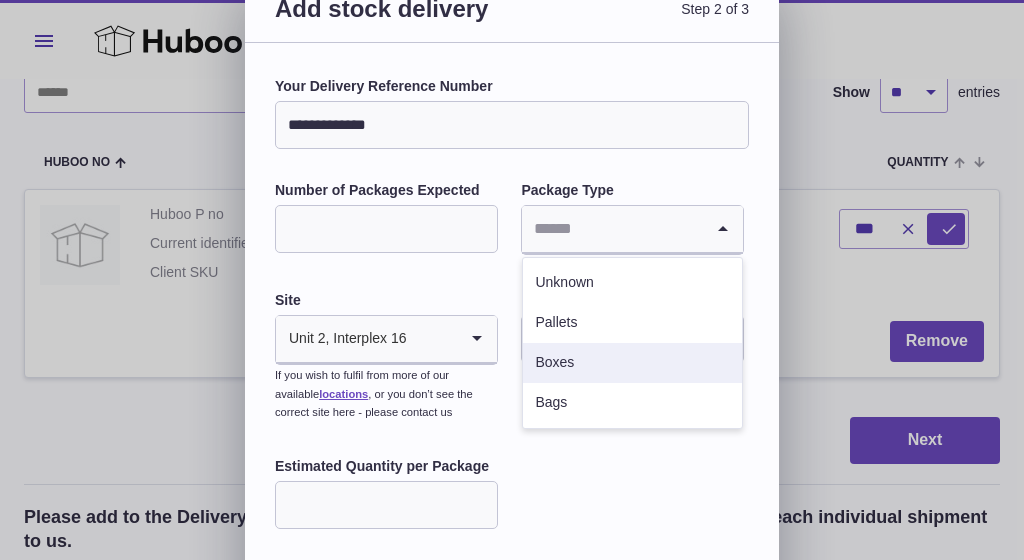 click on "Boxes" at bounding box center (632, 363) 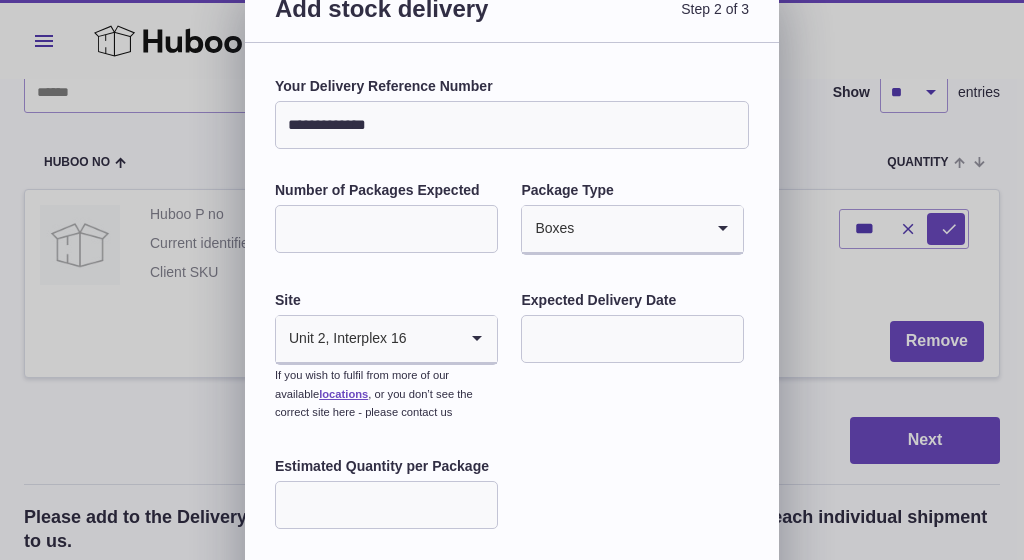 click at bounding box center [632, 339] 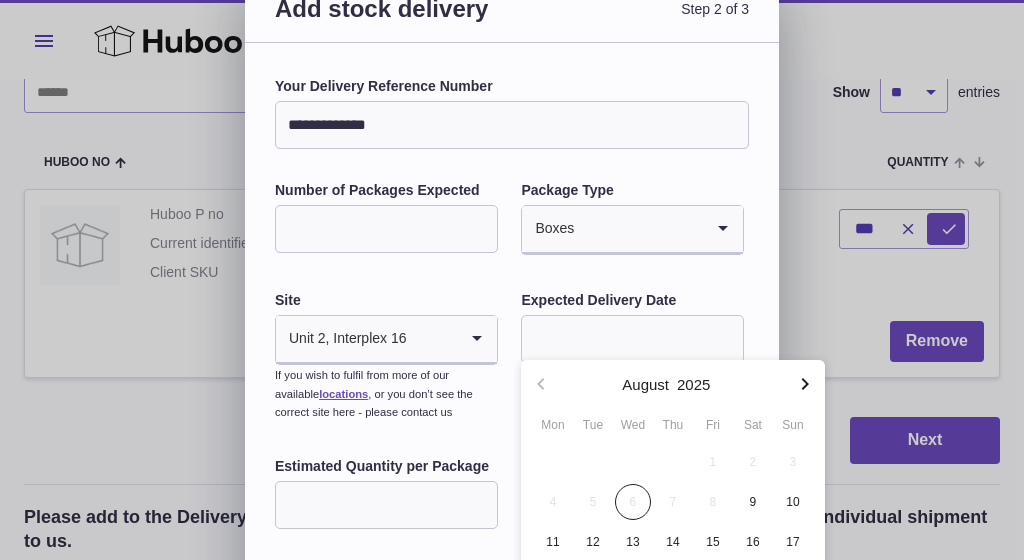 scroll, scrollTop: 138, scrollLeft: 0, axis: vertical 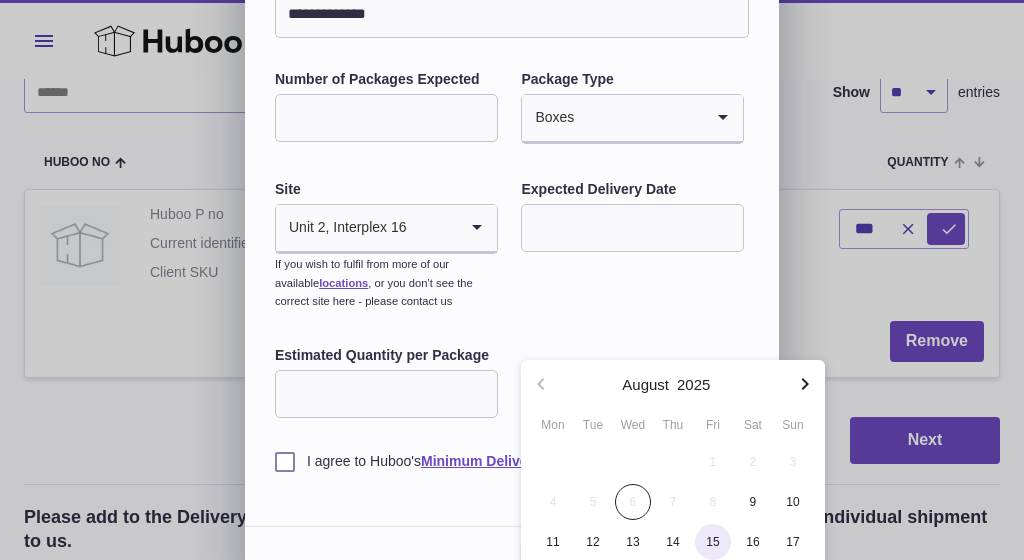 click on "15" at bounding box center (713, 542) 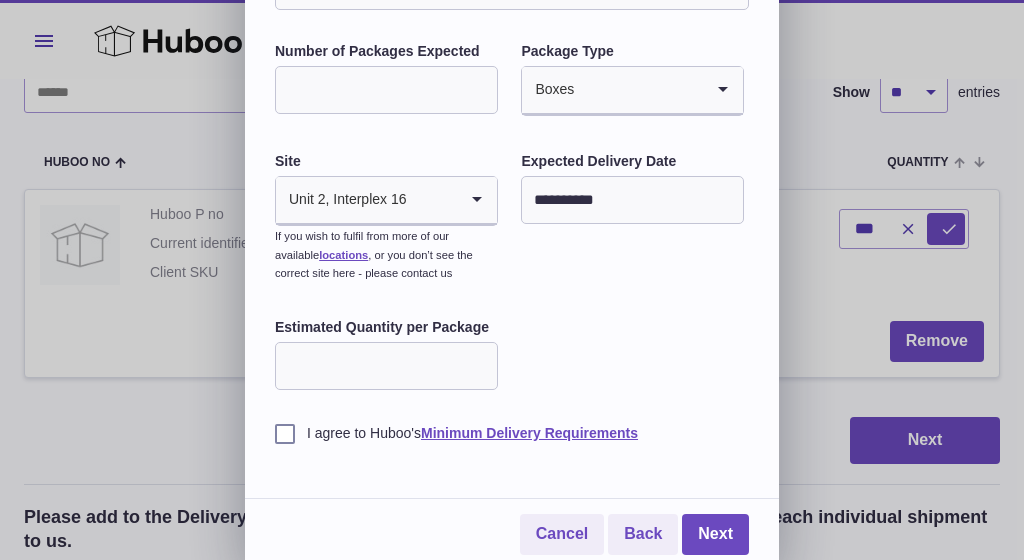 scroll, scrollTop: 165, scrollLeft: 0, axis: vertical 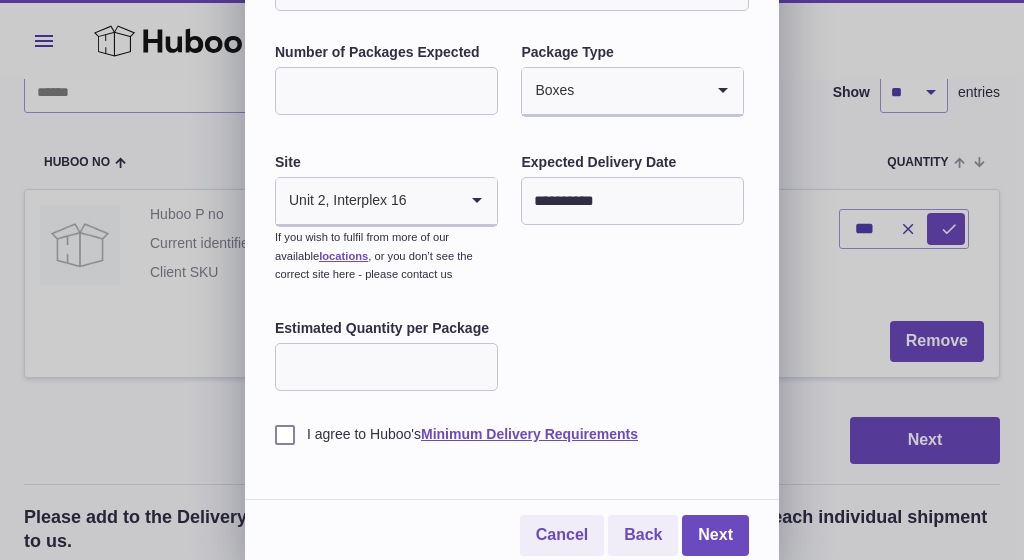 click on "Estimated Quantity per Package" at bounding box center (386, 367) 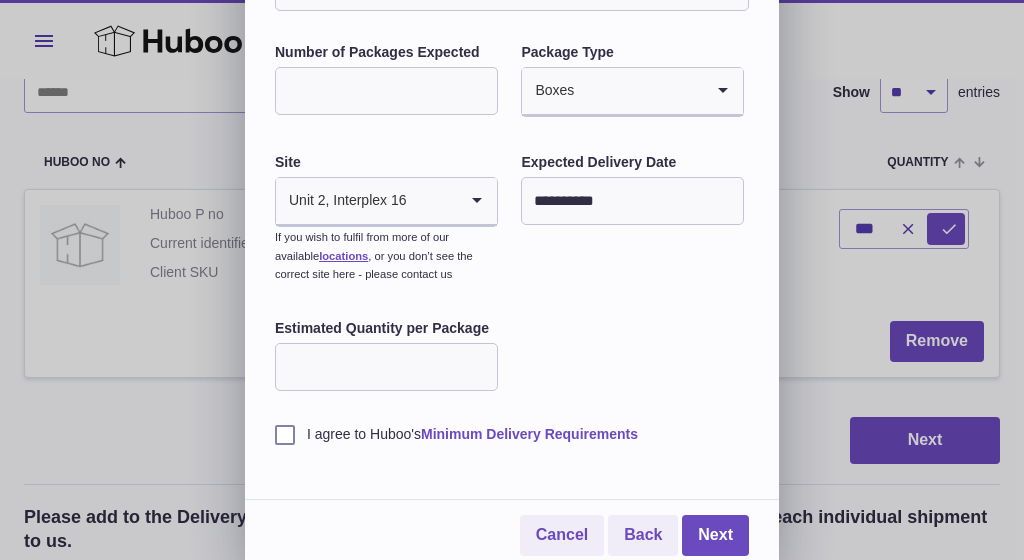click on "Minimum Delivery Requirements" at bounding box center [529, 434] 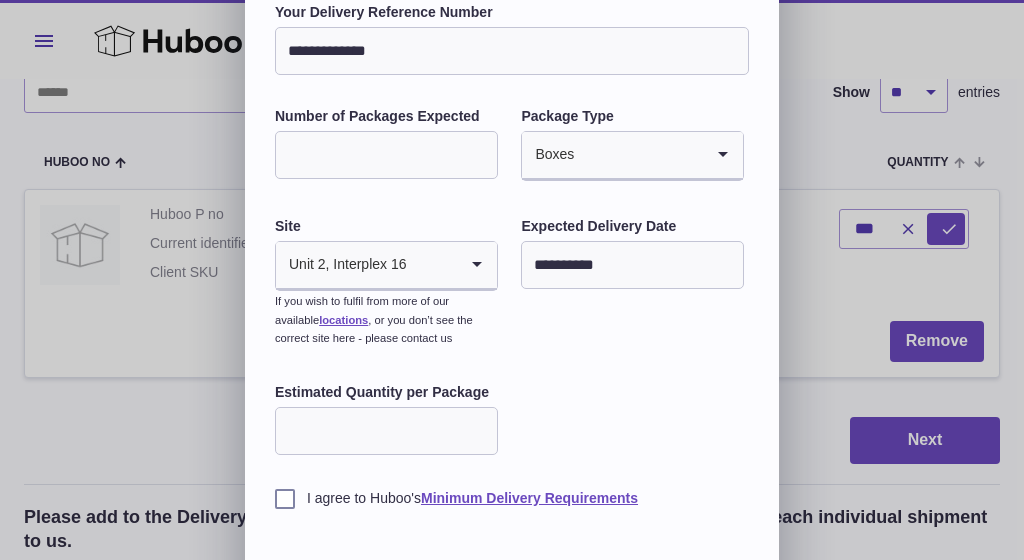 scroll, scrollTop: 165, scrollLeft: 0, axis: vertical 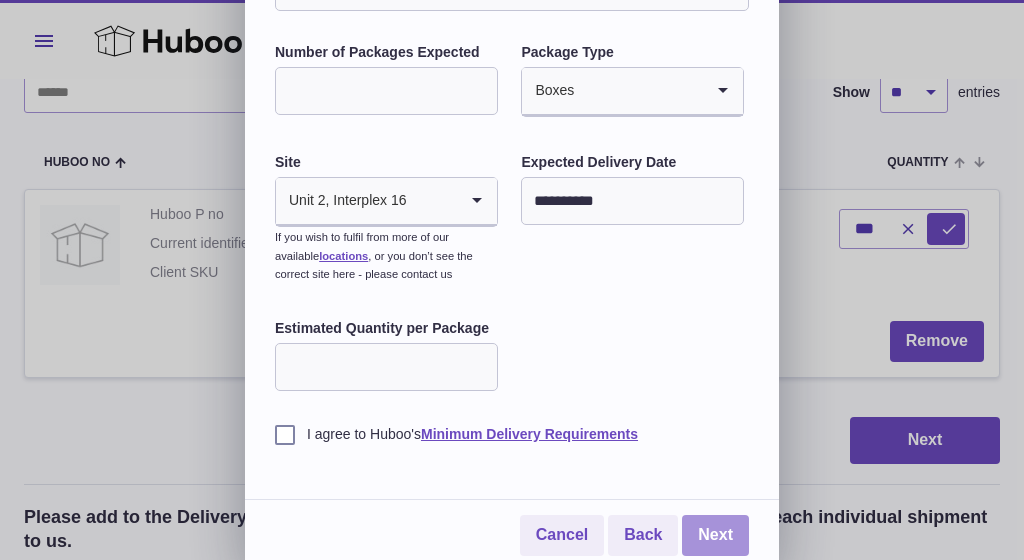 click on "Next" at bounding box center (715, 535) 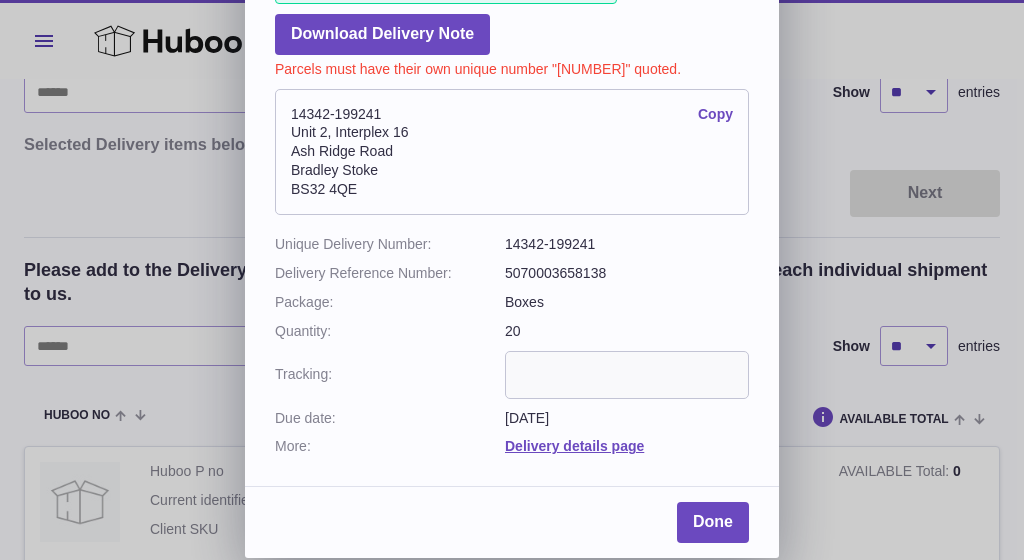 scroll, scrollTop: 128, scrollLeft: 0, axis: vertical 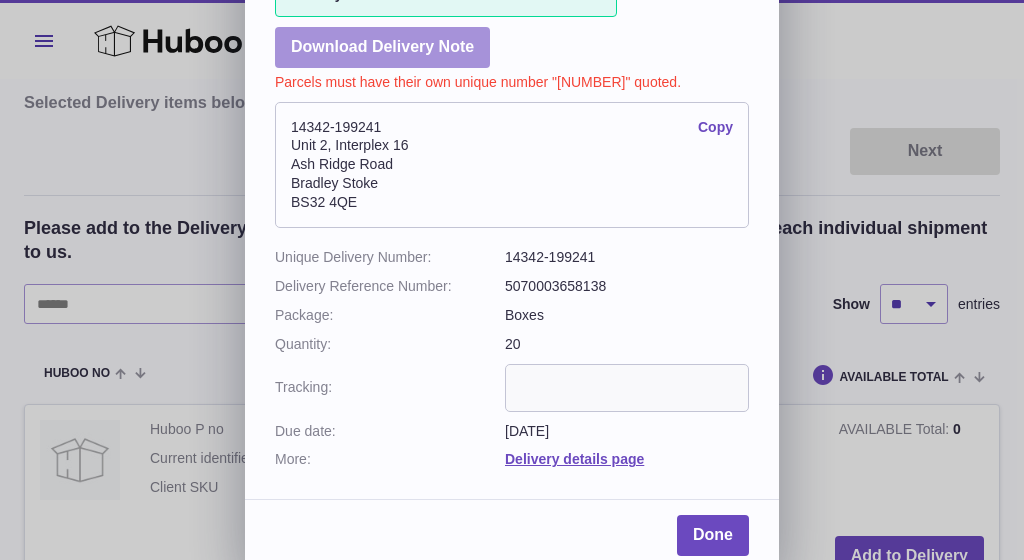 click on "Download Delivery Note" at bounding box center [382, 47] 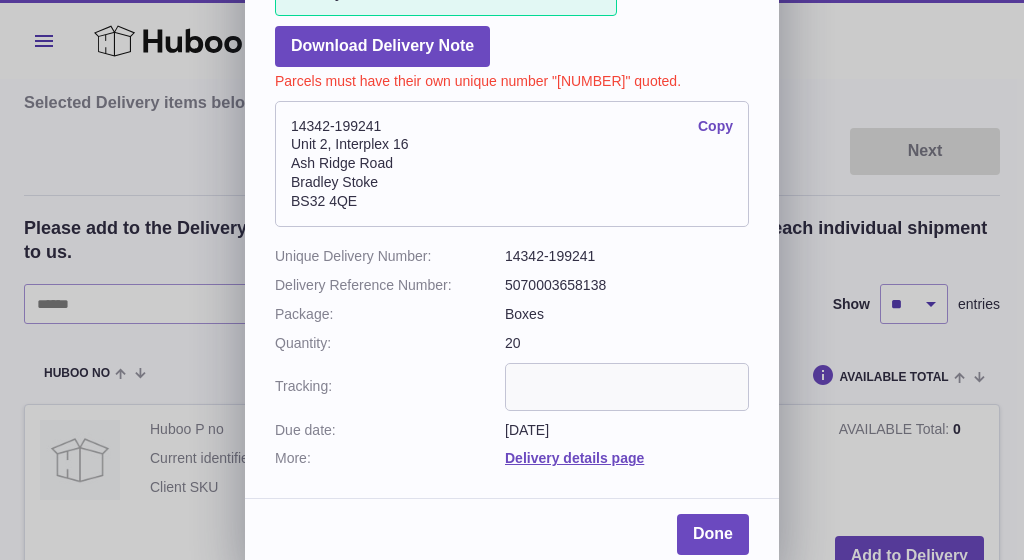 scroll, scrollTop: 128, scrollLeft: 0, axis: vertical 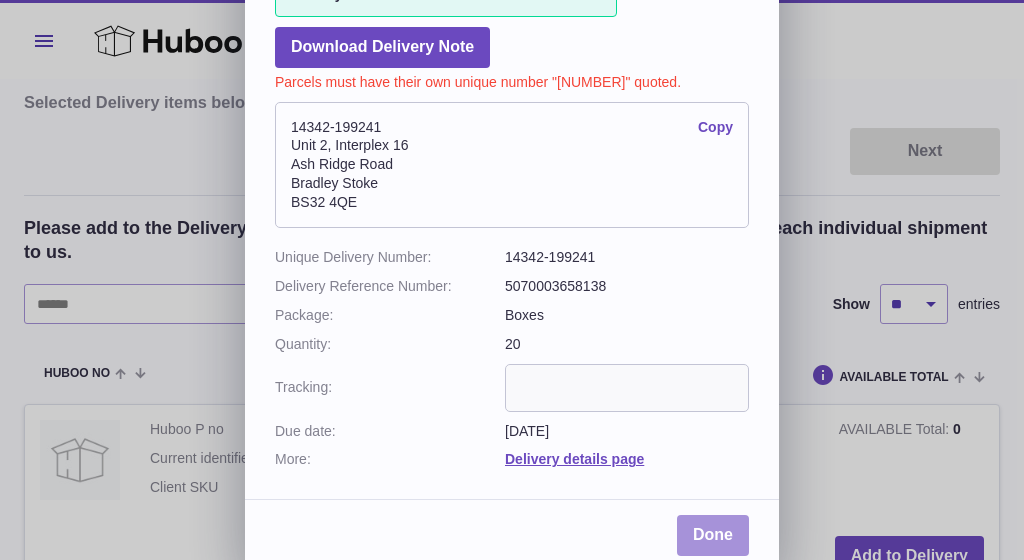 click on "Done" at bounding box center [713, 535] 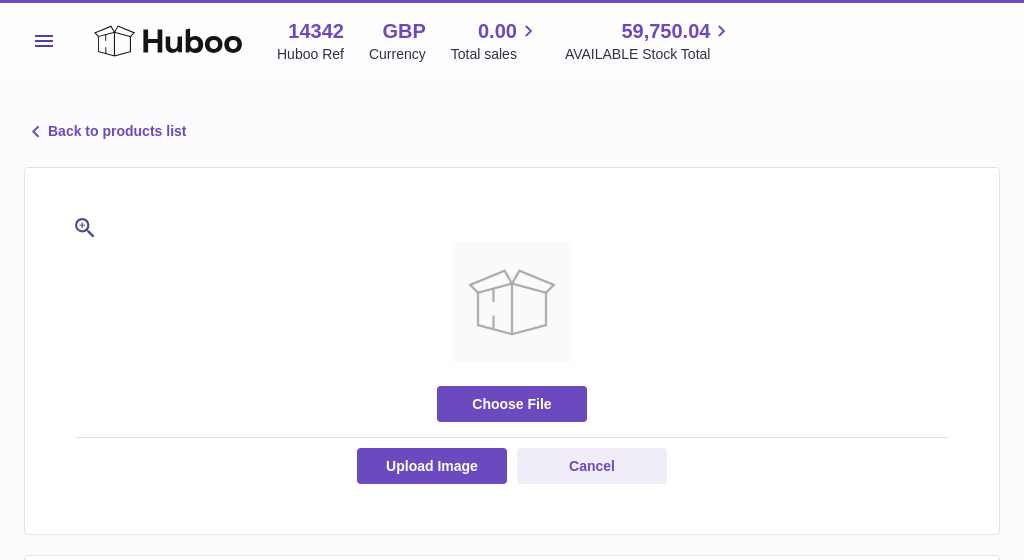 select on "**" 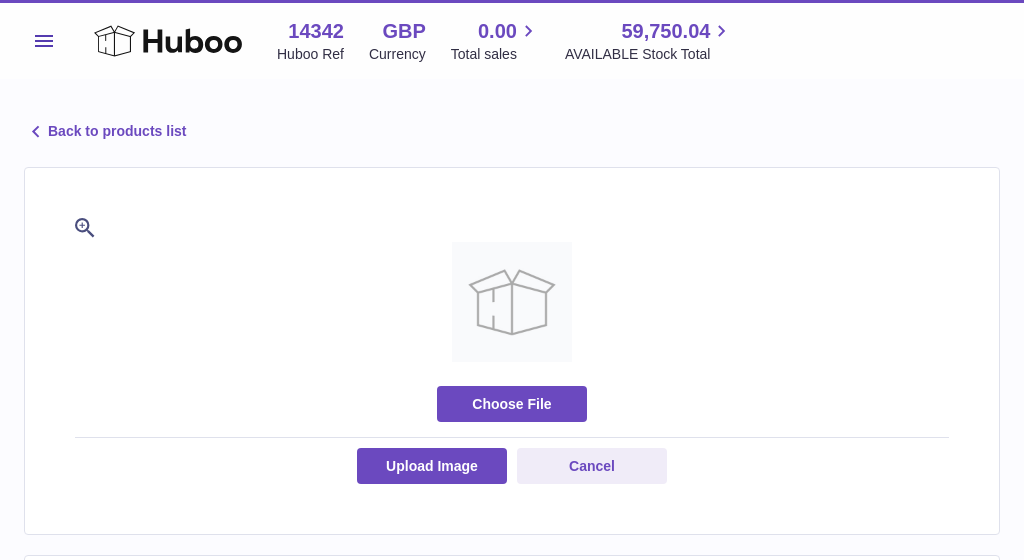 select on "****" 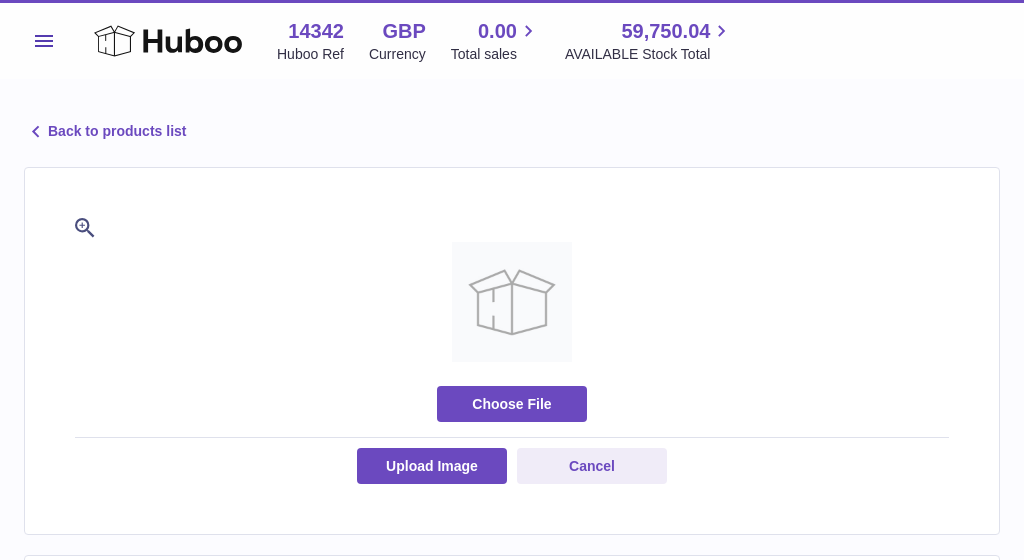 scroll, scrollTop: 0, scrollLeft: 0, axis: both 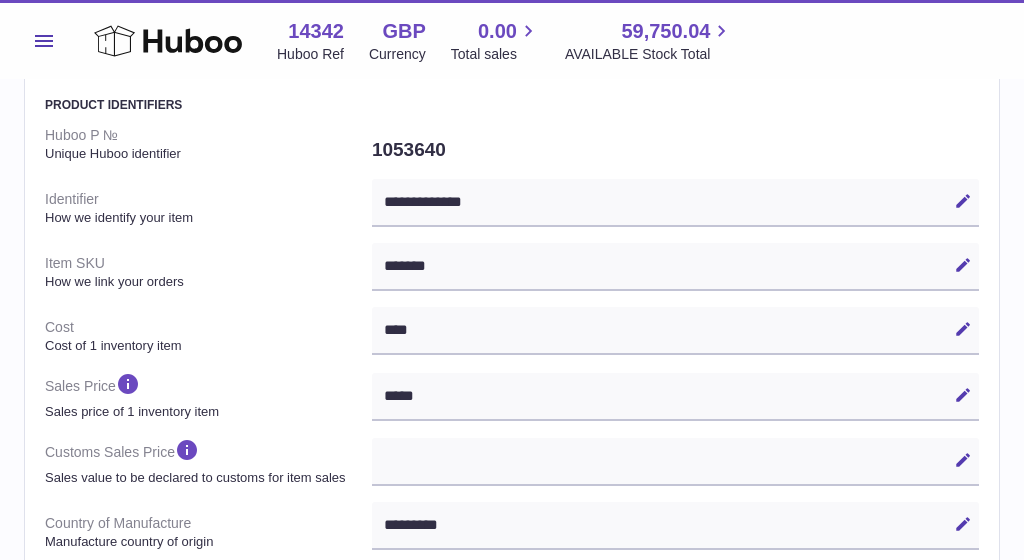 click on "**********" at bounding box center (675, 203) 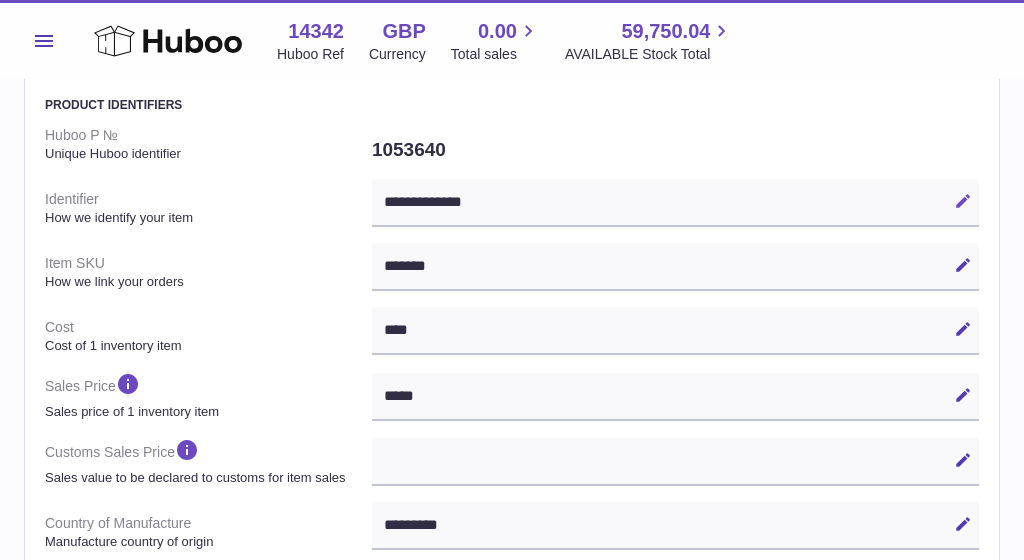 click on "Edit" at bounding box center [963, 201] 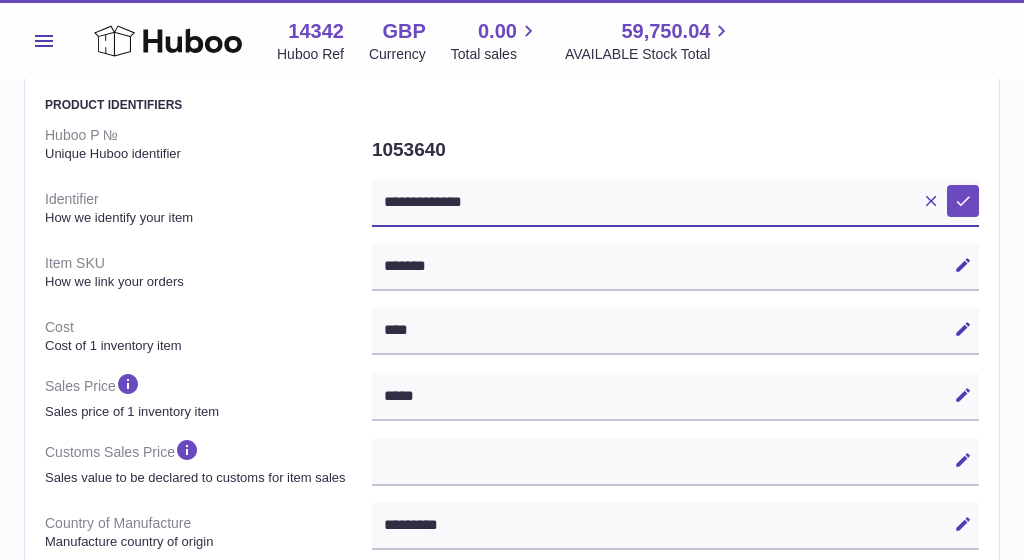 drag, startPoint x: 539, startPoint y: 197, endPoint x: 357, endPoint y: 197, distance: 182 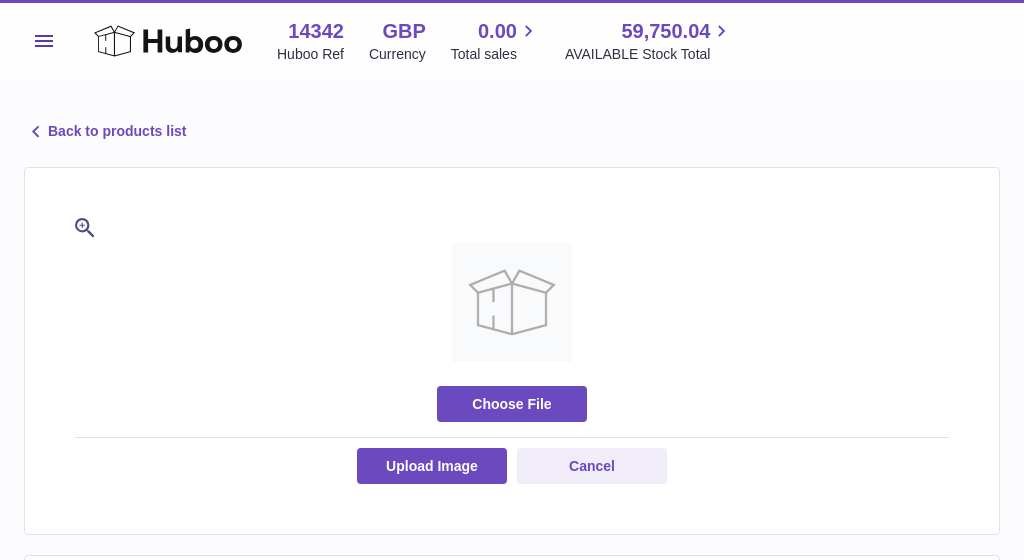 scroll, scrollTop: 0, scrollLeft: 0, axis: both 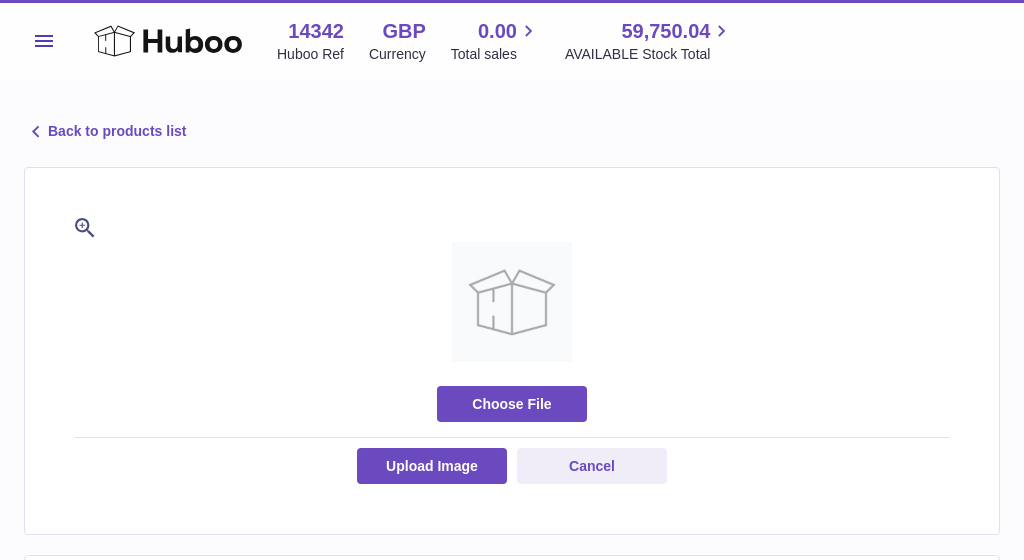 click at bounding box center [36, 132] 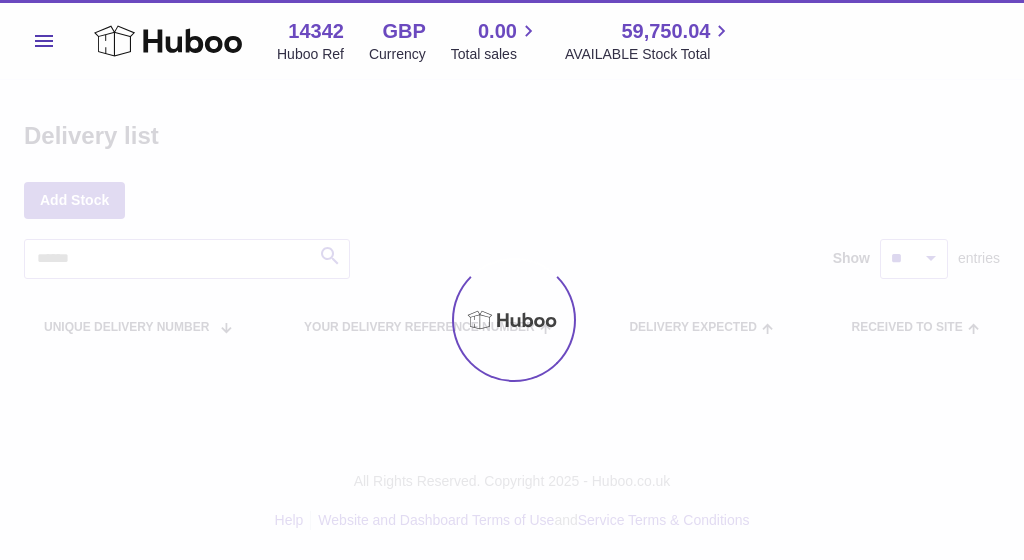 scroll, scrollTop: 0, scrollLeft: 0, axis: both 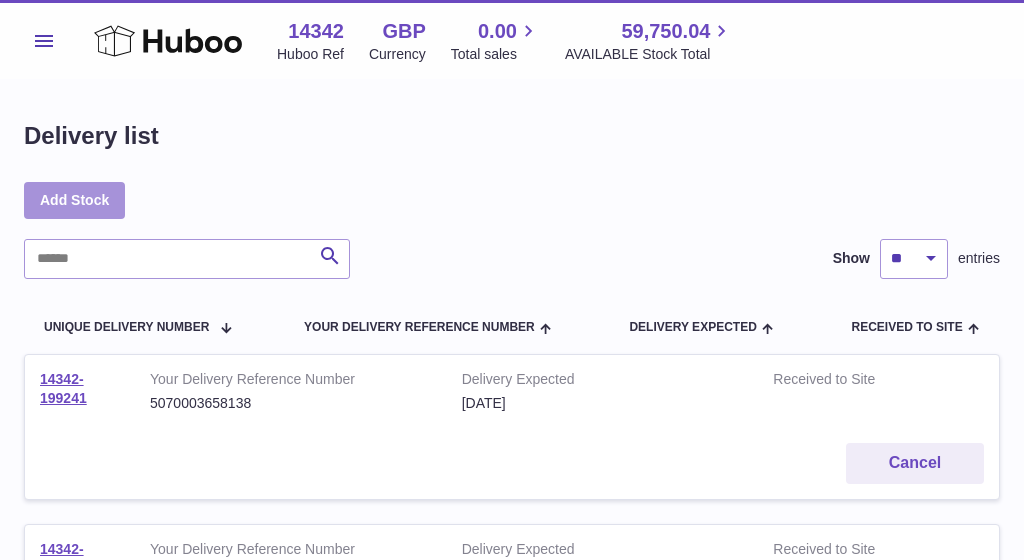 click on "Add Stock" at bounding box center (74, 200) 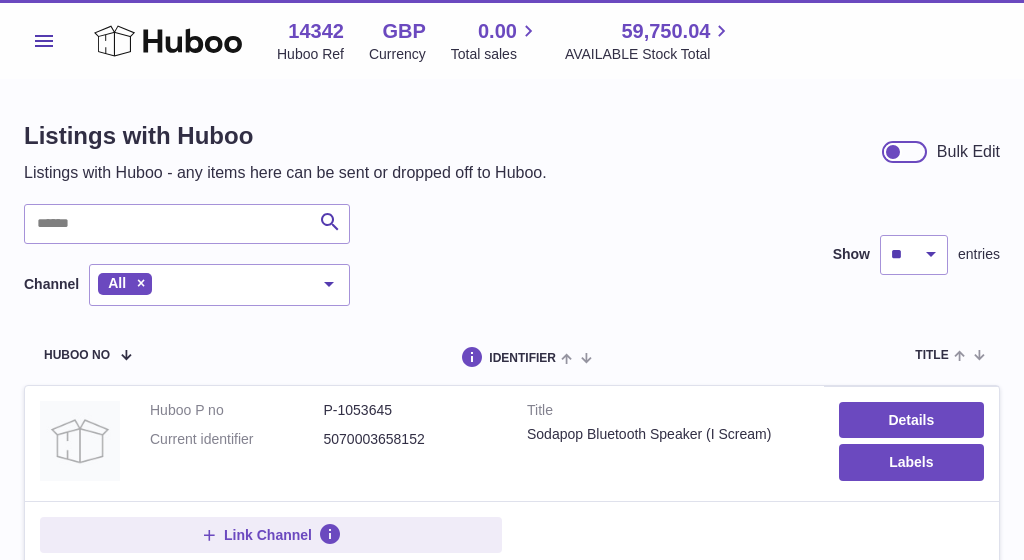 scroll, scrollTop: 0, scrollLeft: 0, axis: both 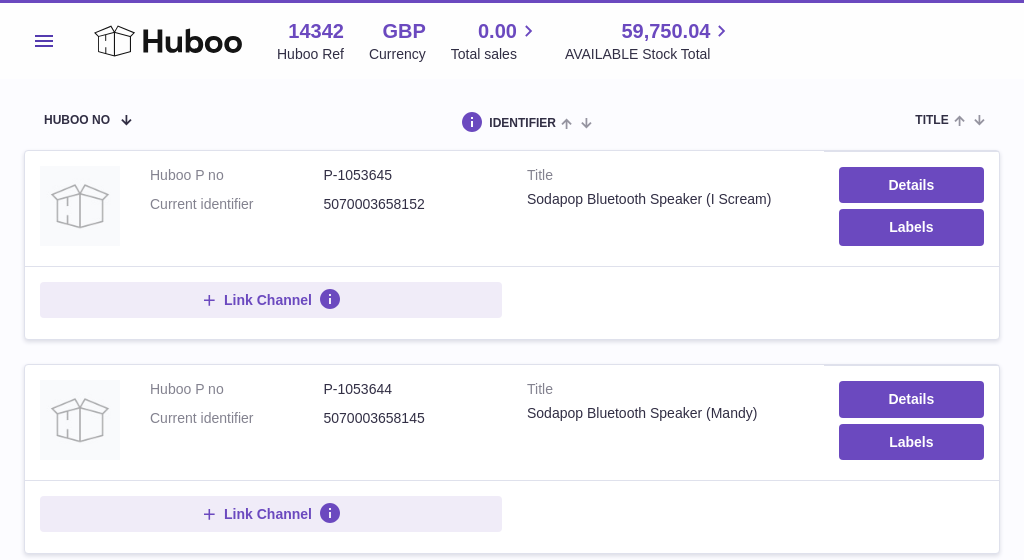 drag, startPoint x: 425, startPoint y: 202, endPoint x: 316, endPoint y: 197, distance: 109.11462 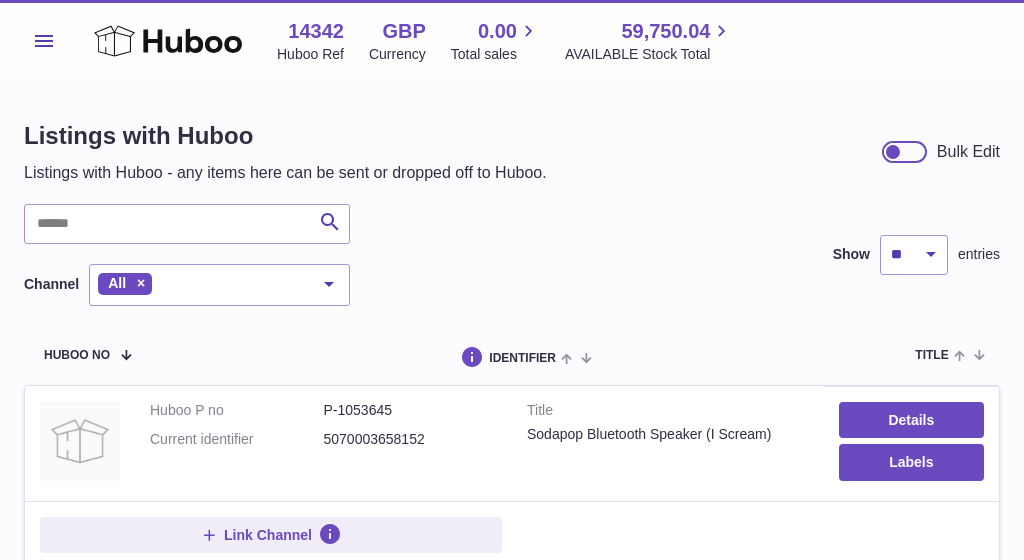 scroll, scrollTop: 0, scrollLeft: 0, axis: both 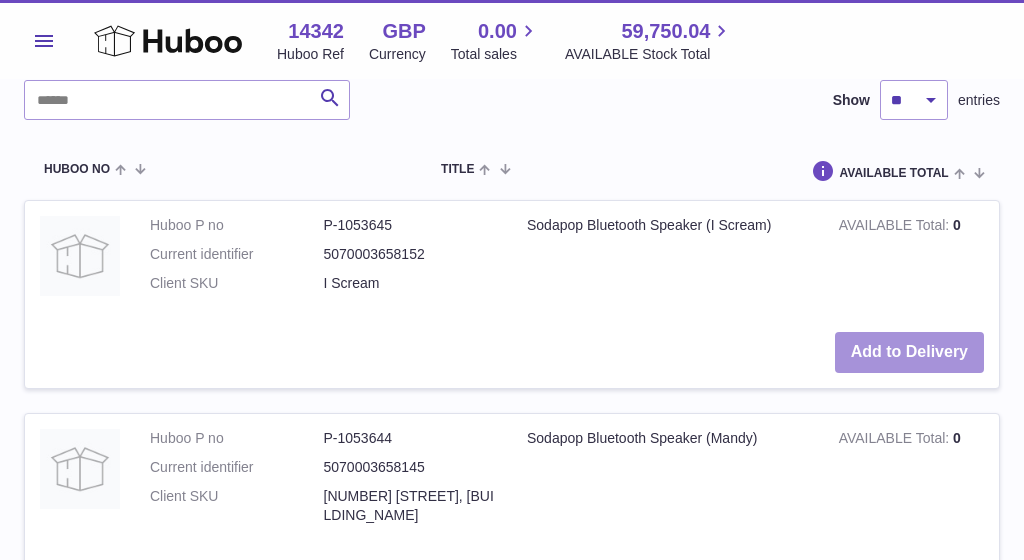 click on "Add to Delivery" at bounding box center (909, 352) 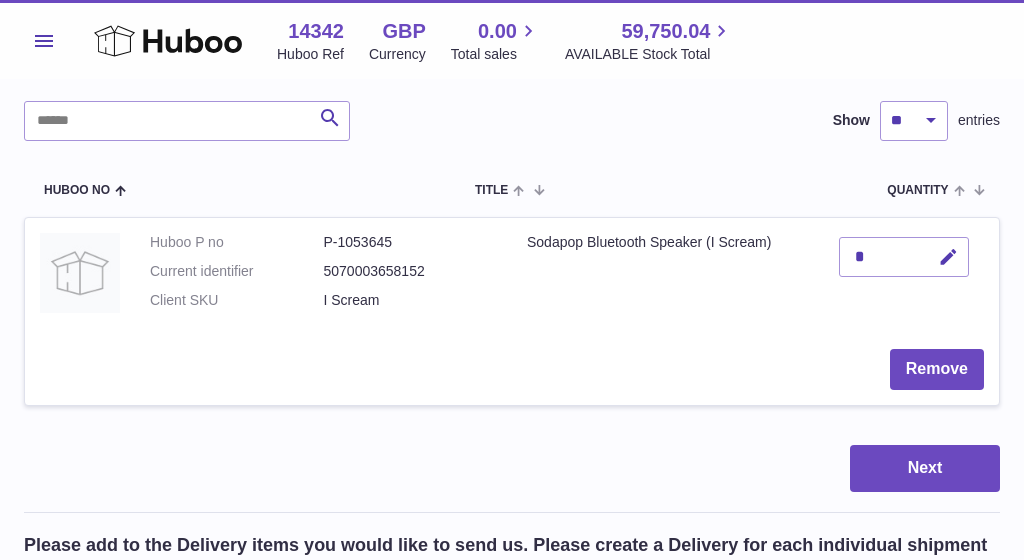 scroll, scrollTop: 209, scrollLeft: 0, axis: vertical 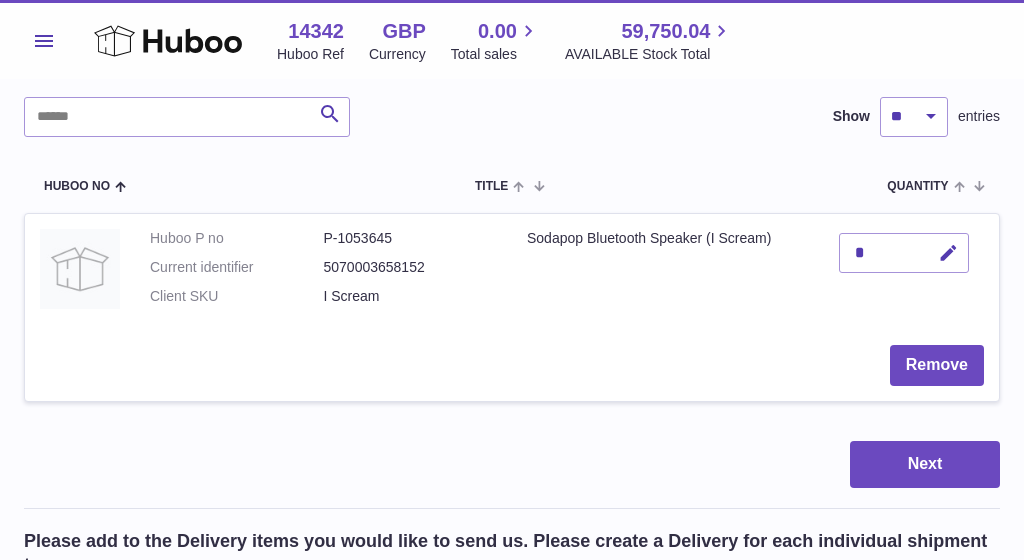 click on "*" at bounding box center (904, 253) 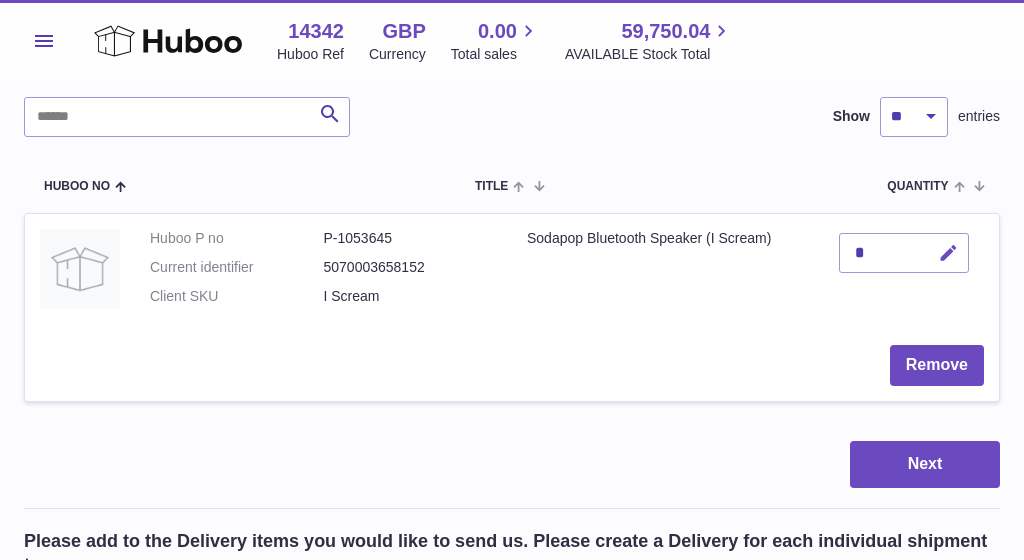 click at bounding box center [948, 253] 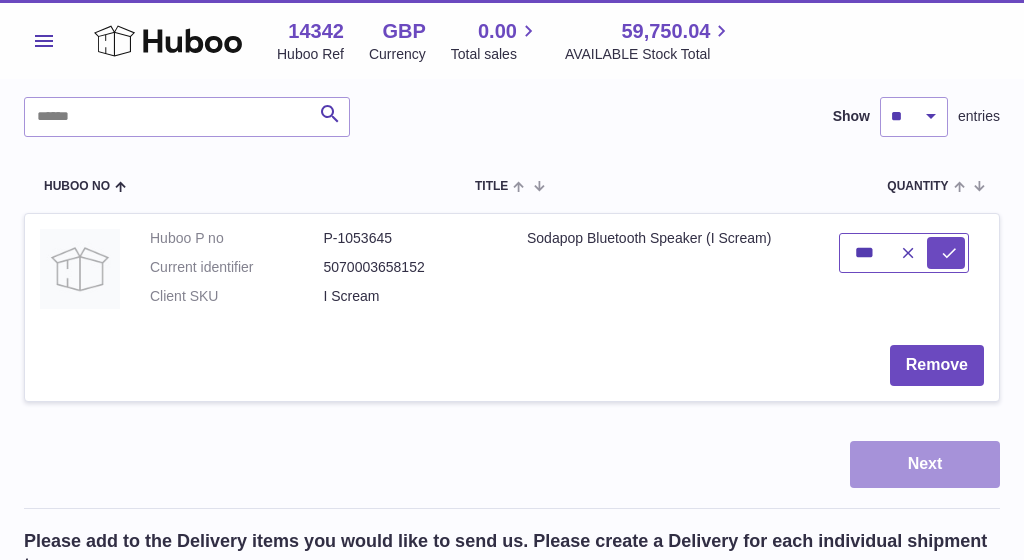 type on "***" 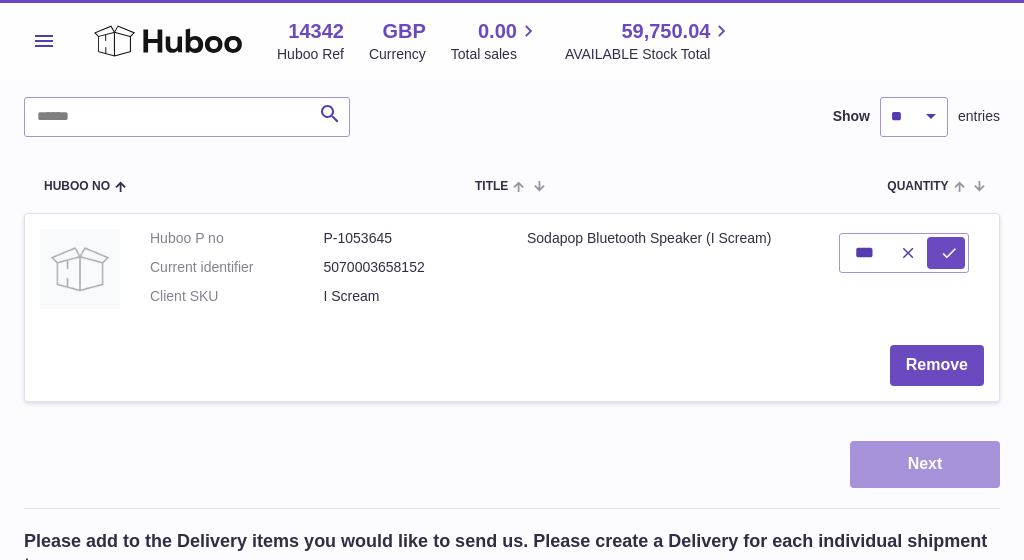 click on "Next" at bounding box center [925, 464] 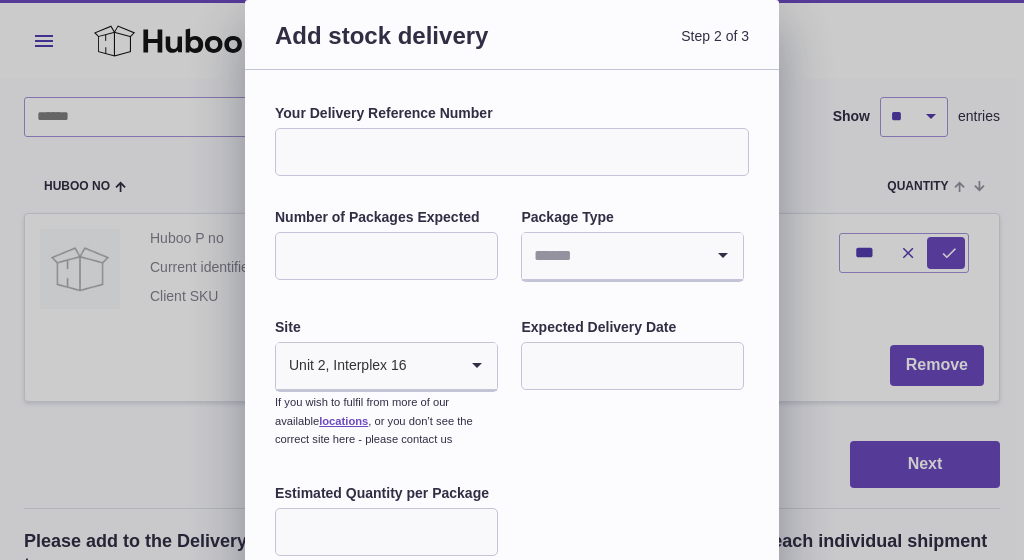 click on "Your Delivery Reference Number" at bounding box center [512, 152] 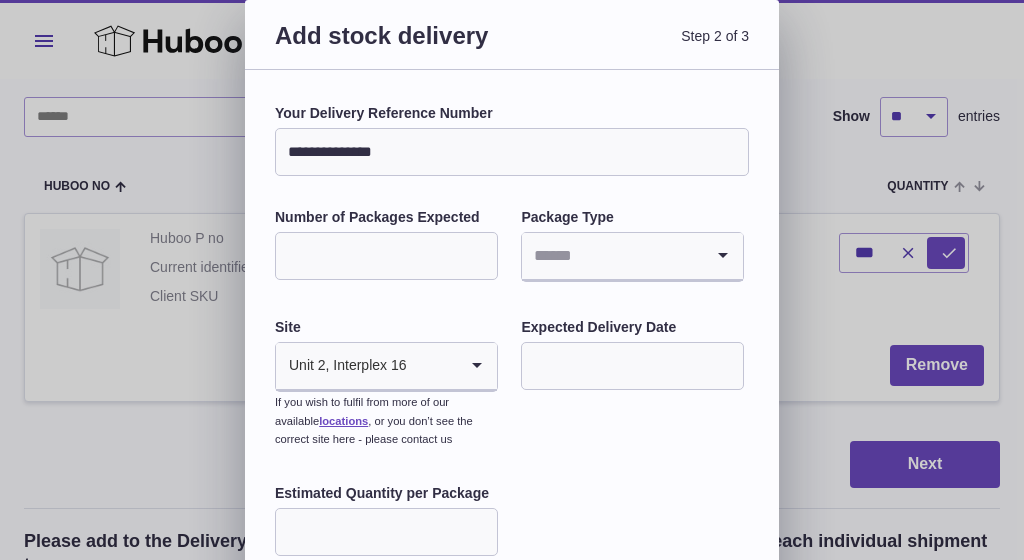 type on "**********" 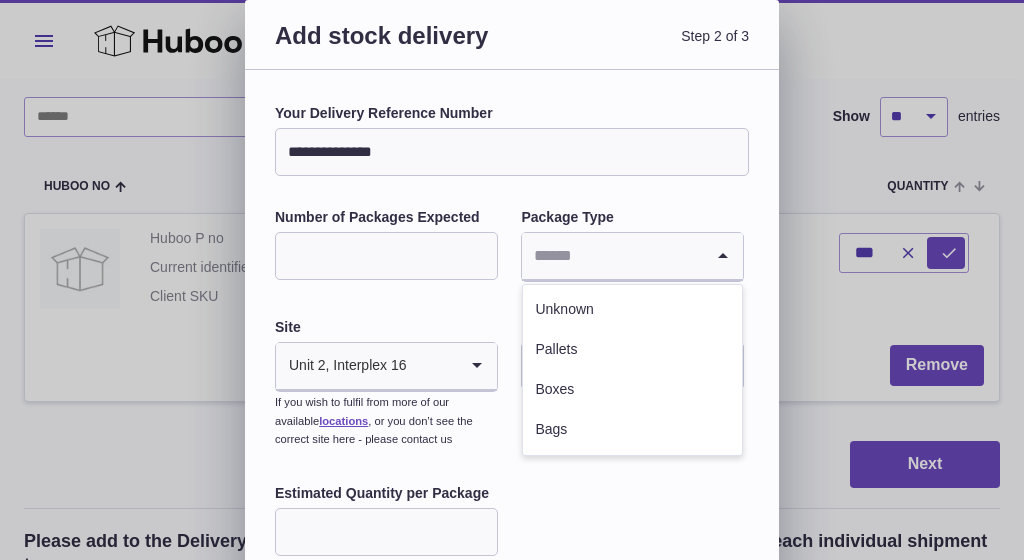 click 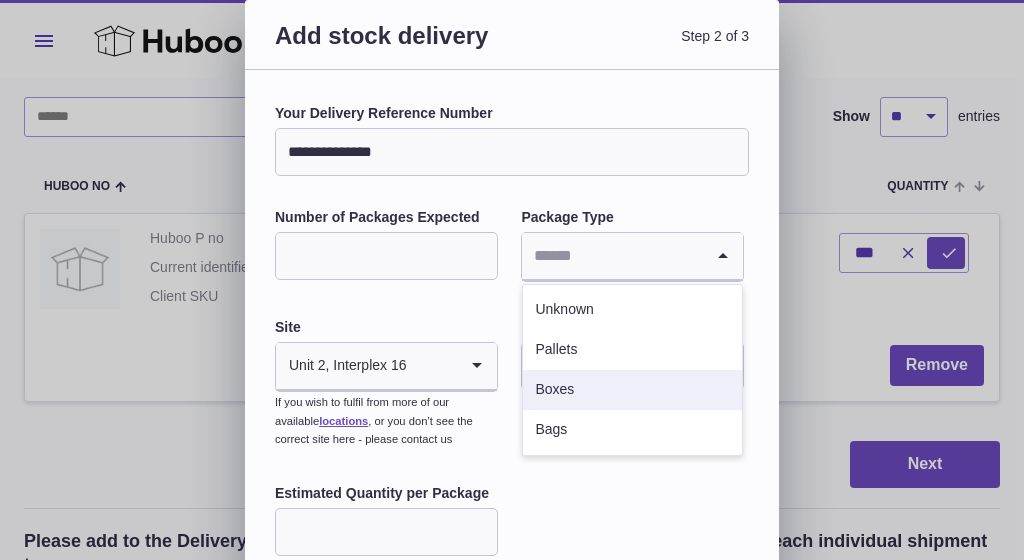 click on "Boxes" at bounding box center [632, 390] 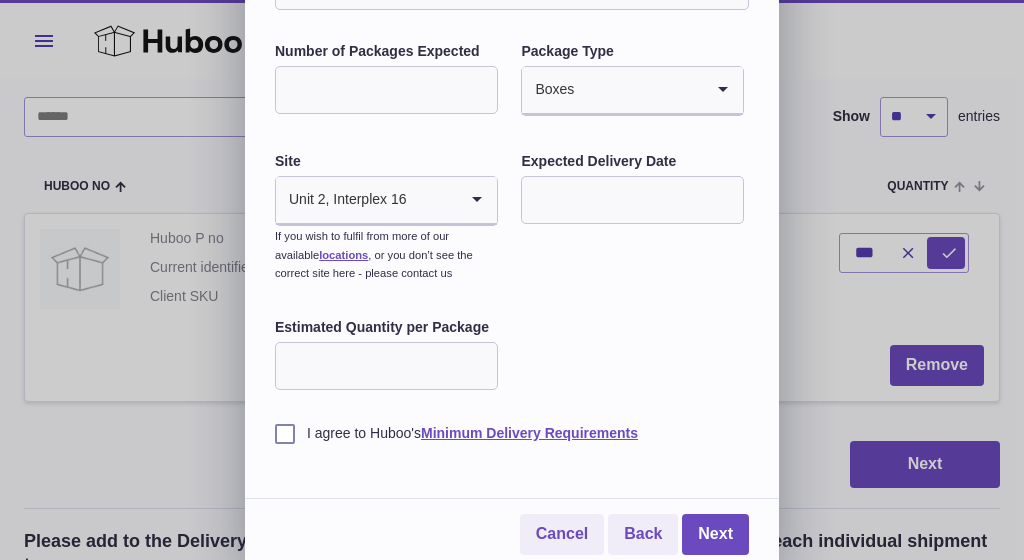 scroll, scrollTop: 165, scrollLeft: 0, axis: vertical 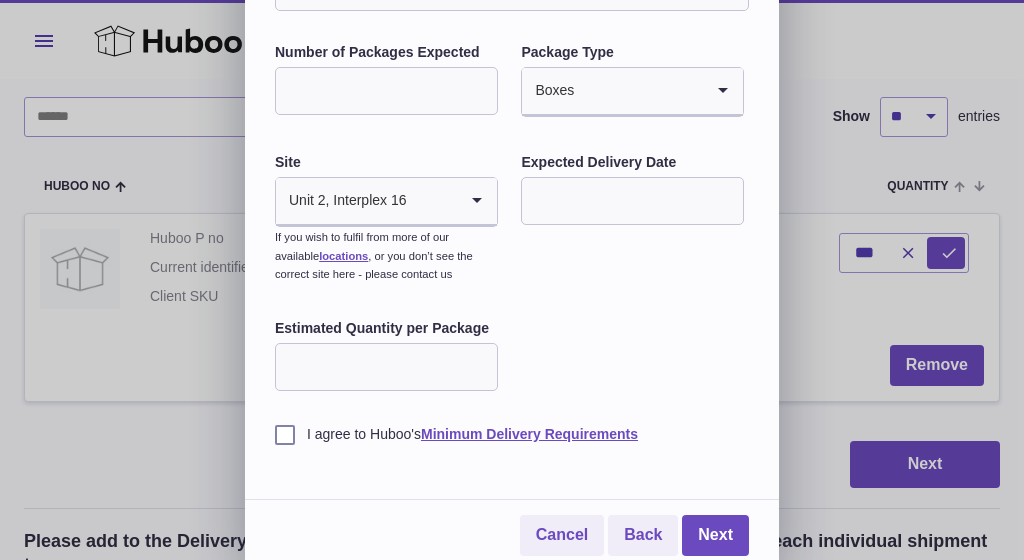 click at bounding box center (632, 201) 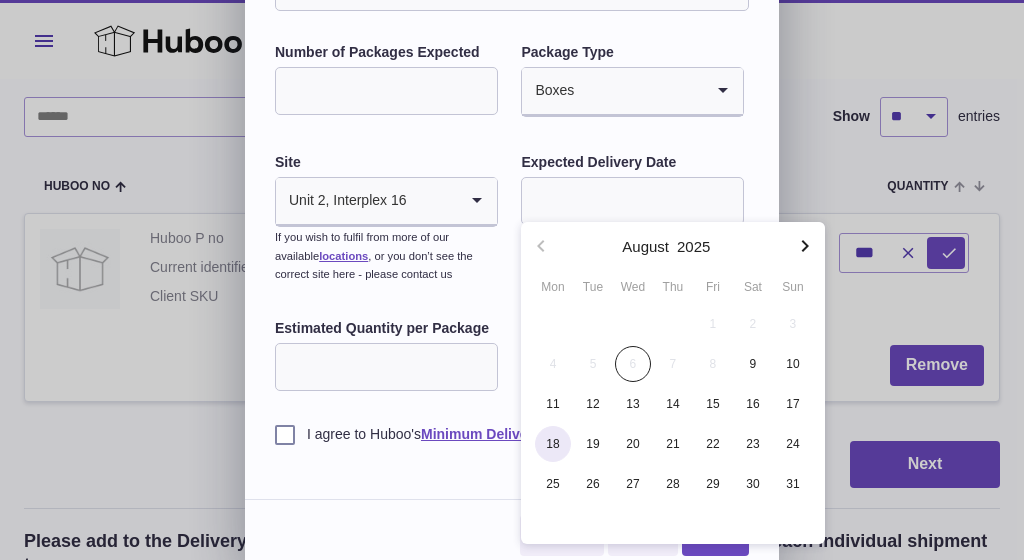 click on "18" at bounding box center (553, 444) 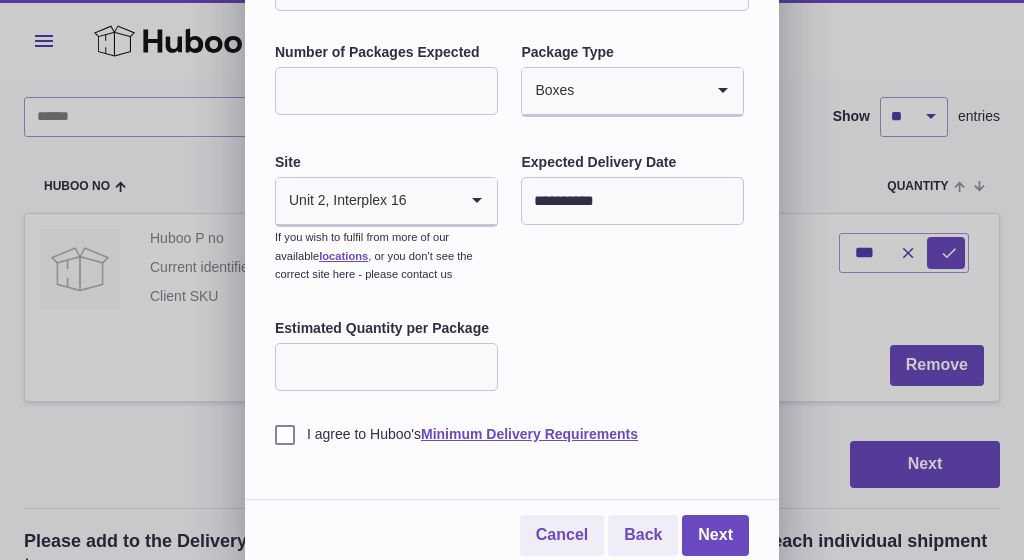 type on "**" 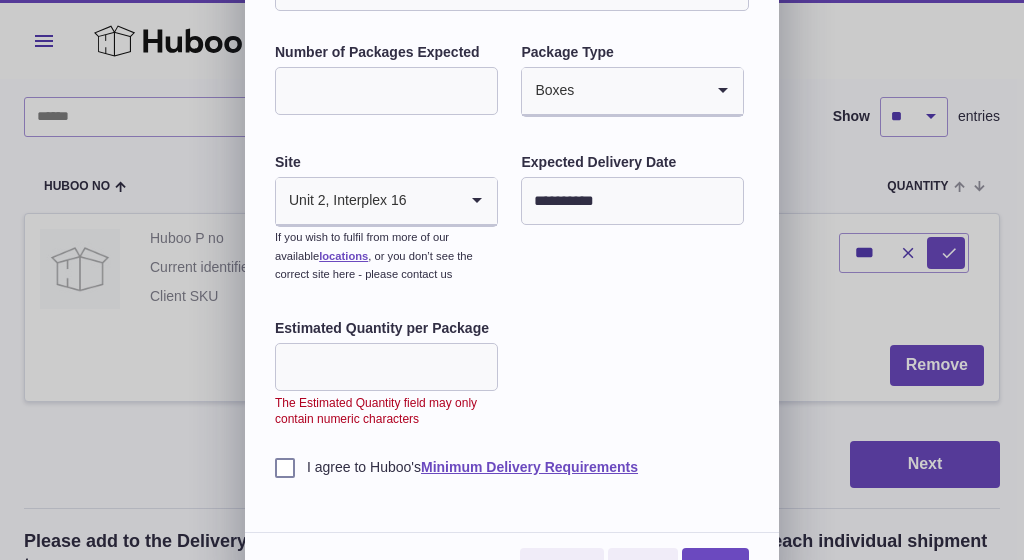 click on "**" at bounding box center [386, 367] 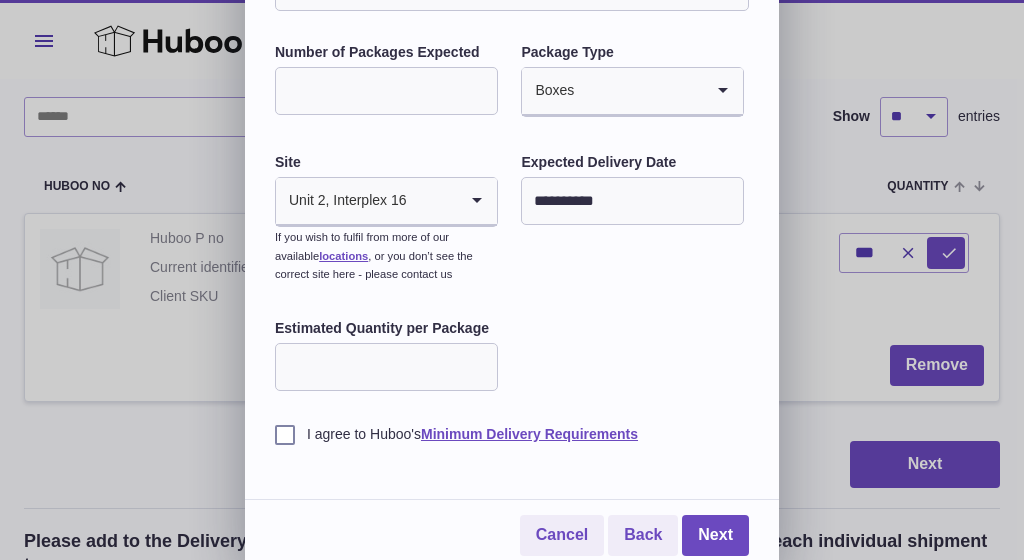 type on "**" 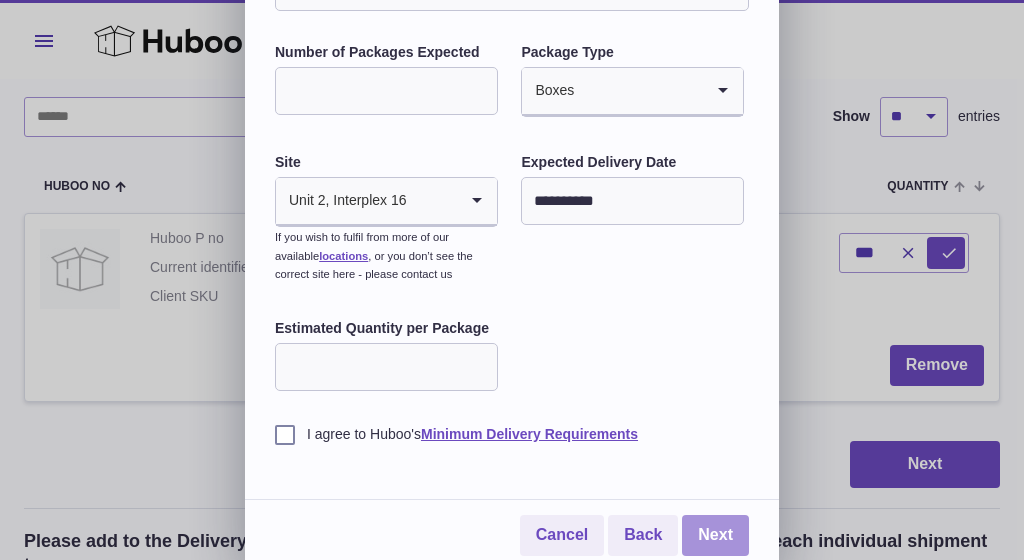 click on "Next" at bounding box center (715, 535) 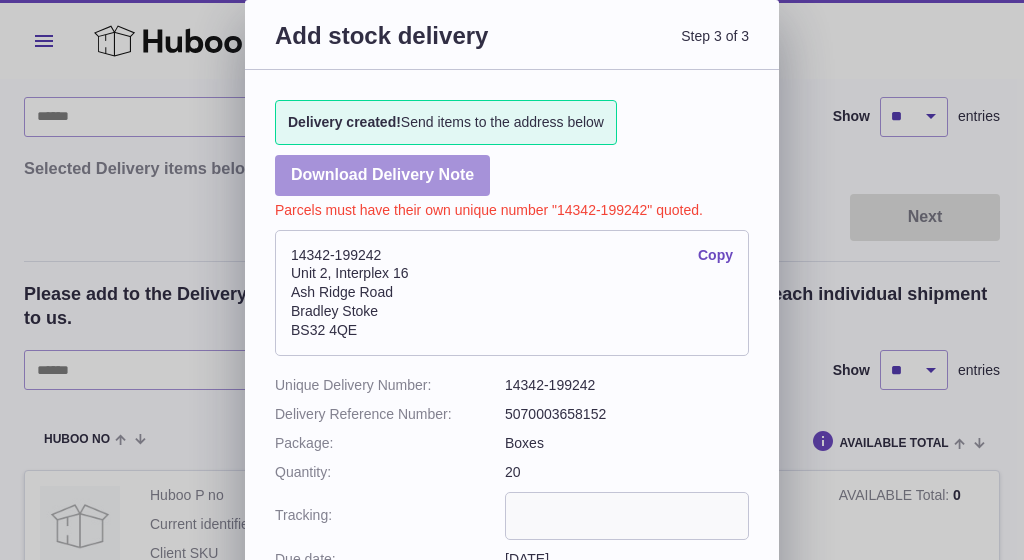 scroll, scrollTop: 0, scrollLeft: 0, axis: both 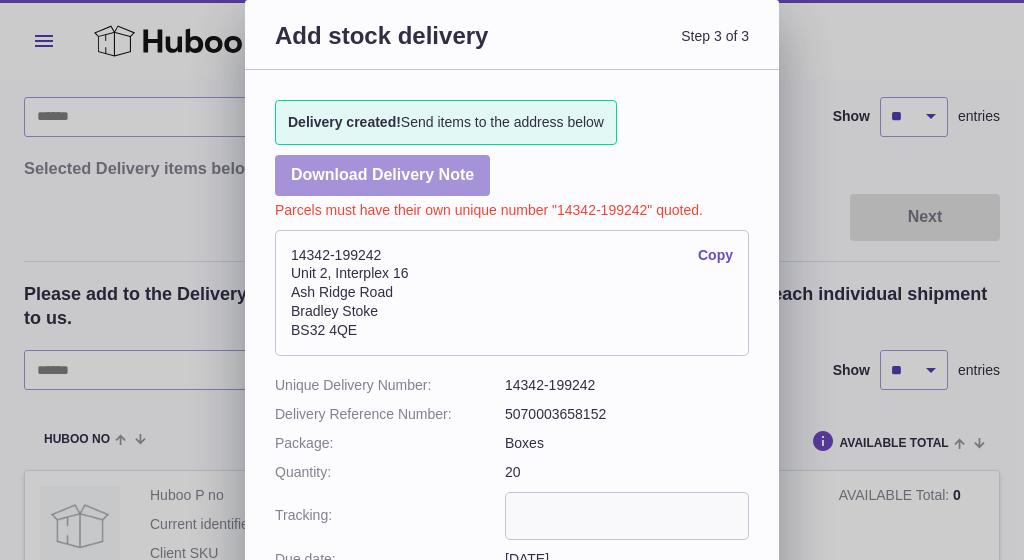 click on "Download Delivery Note" at bounding box center [382, 175] 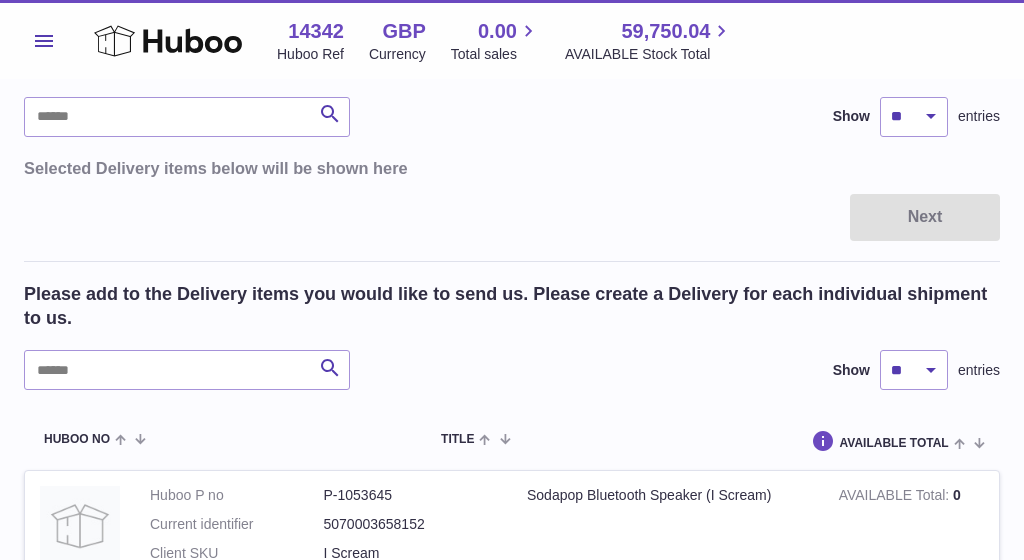 scroll, scrollTop: 0, scrollLeft: 0, axis: both 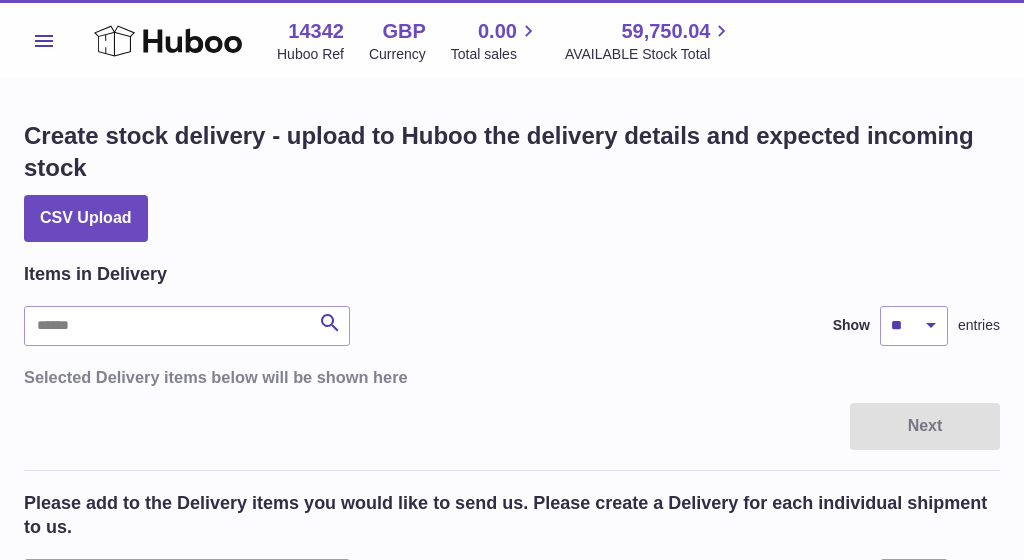 click on "Menu" at bounding box center [44, 41] 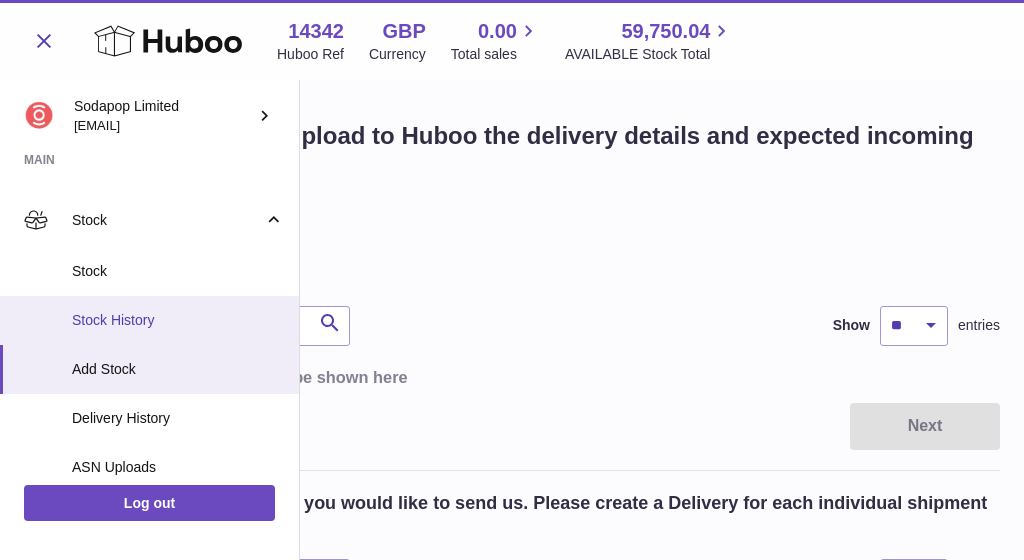 scroll, scrollTop: 98, scrollLeft: 0, axis: vertical 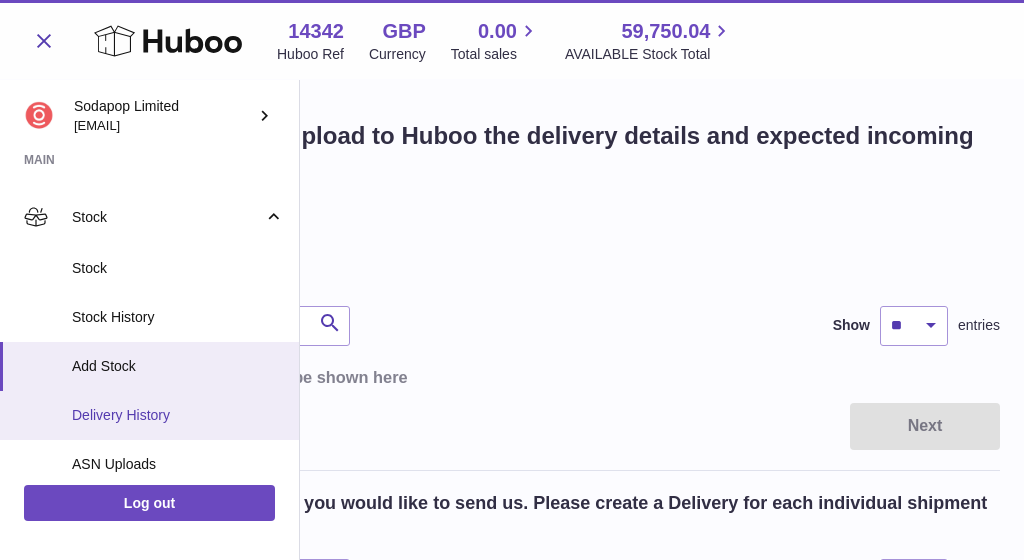 click on "Delivery History" at bounding box center [178, 415] 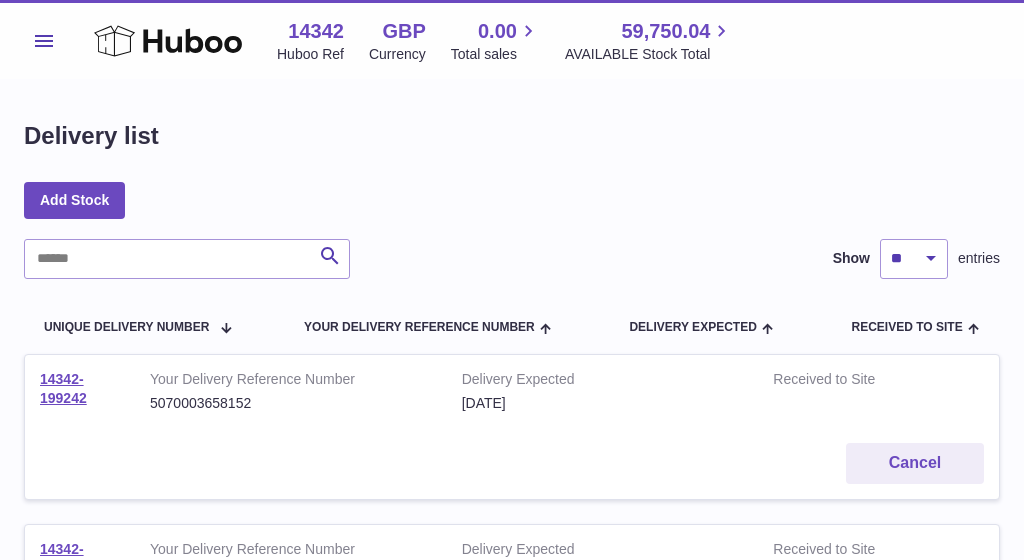 scroll, scrollTop: 0, scrollLeft: 0, axis: both 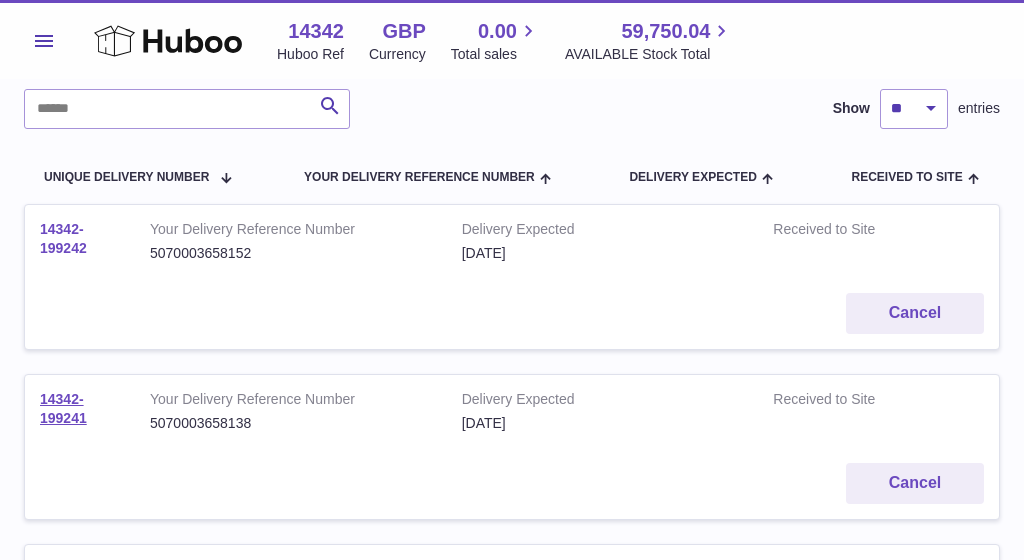 click on "14342-199242" at bounding box center [63, 238] 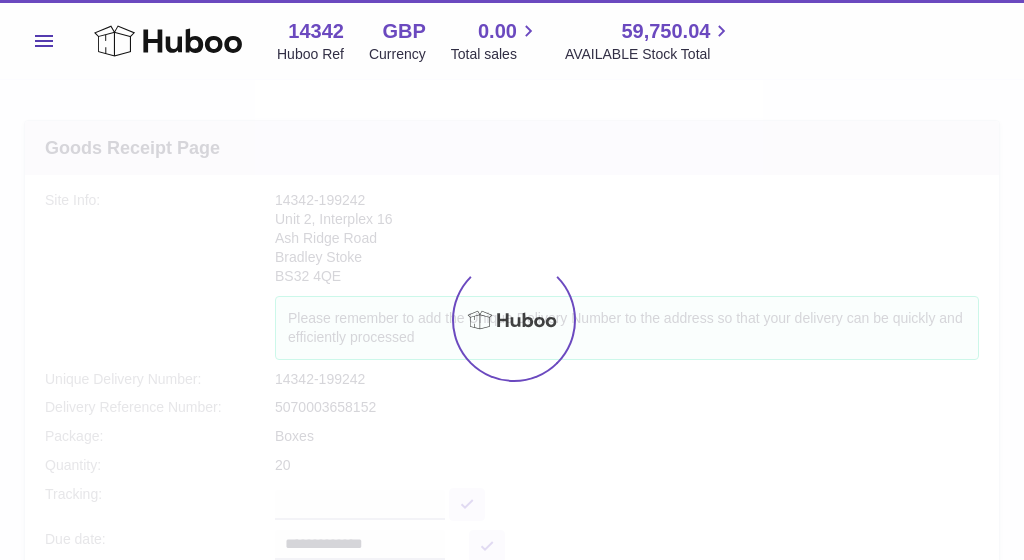 scroll, scrollTop: 0, scrollLeft: 0, axis: both 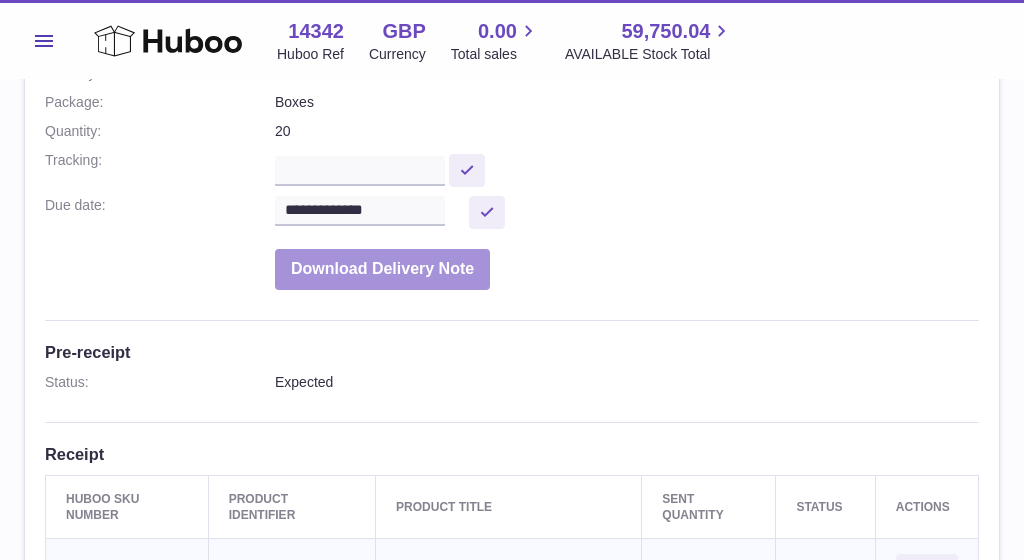 click on "Download Delivery Note" at bounding box center (382, 269) 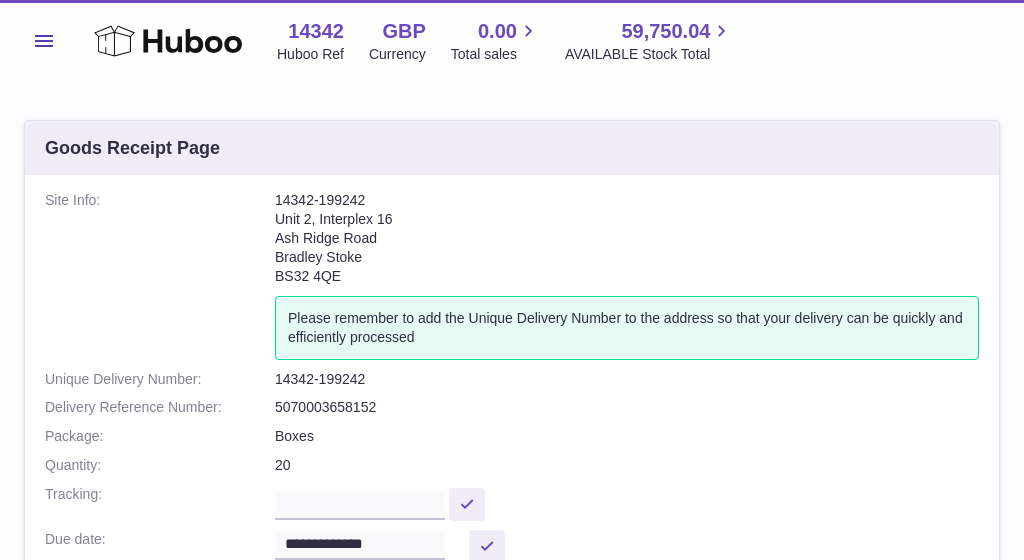 scroll, scrollTop: 0, scrollLeft: 0, axis: both 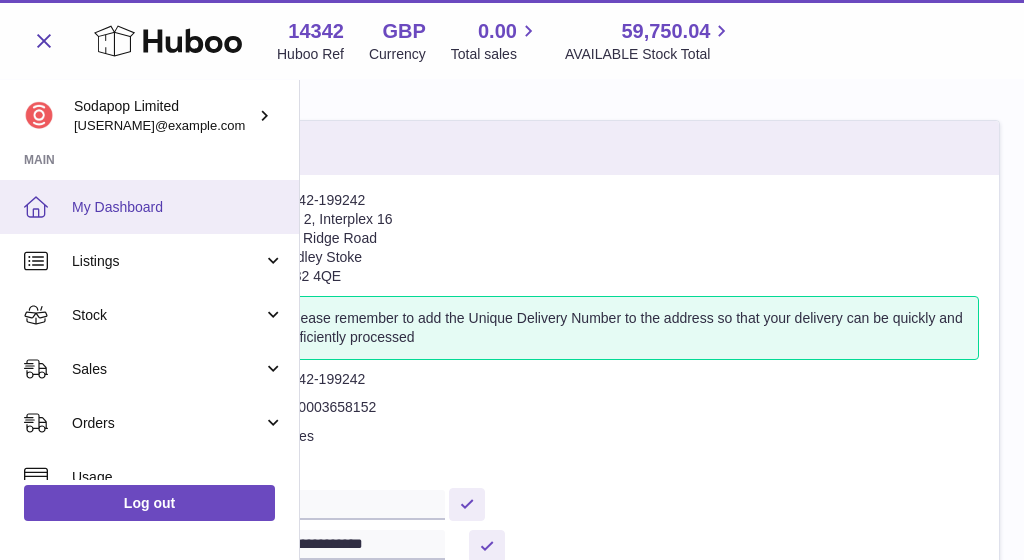 click on "My Dashboard" at bounding box center (178, 207) 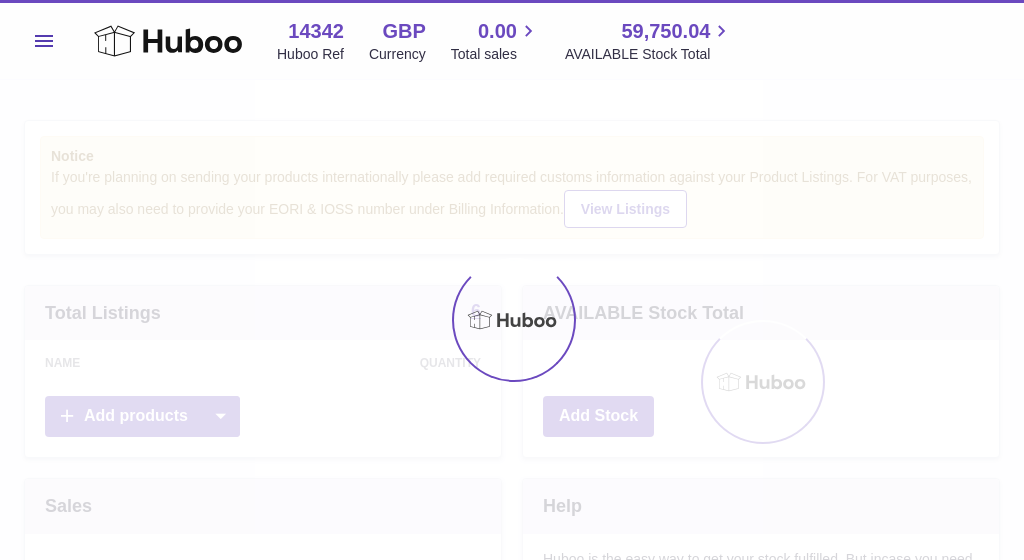 scroll, scrollTop: 0, scrollLeft: 0, axis: both 